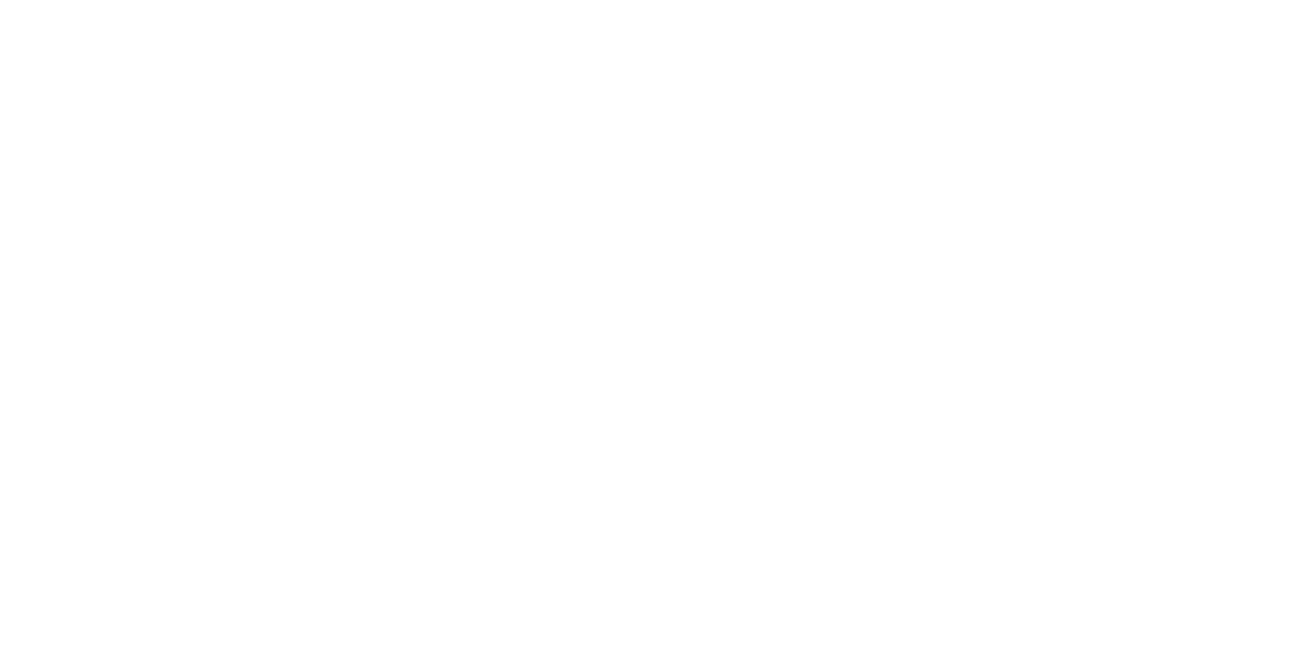 scroll, scrollTop: 0, scrollLeft: 0, axis: both 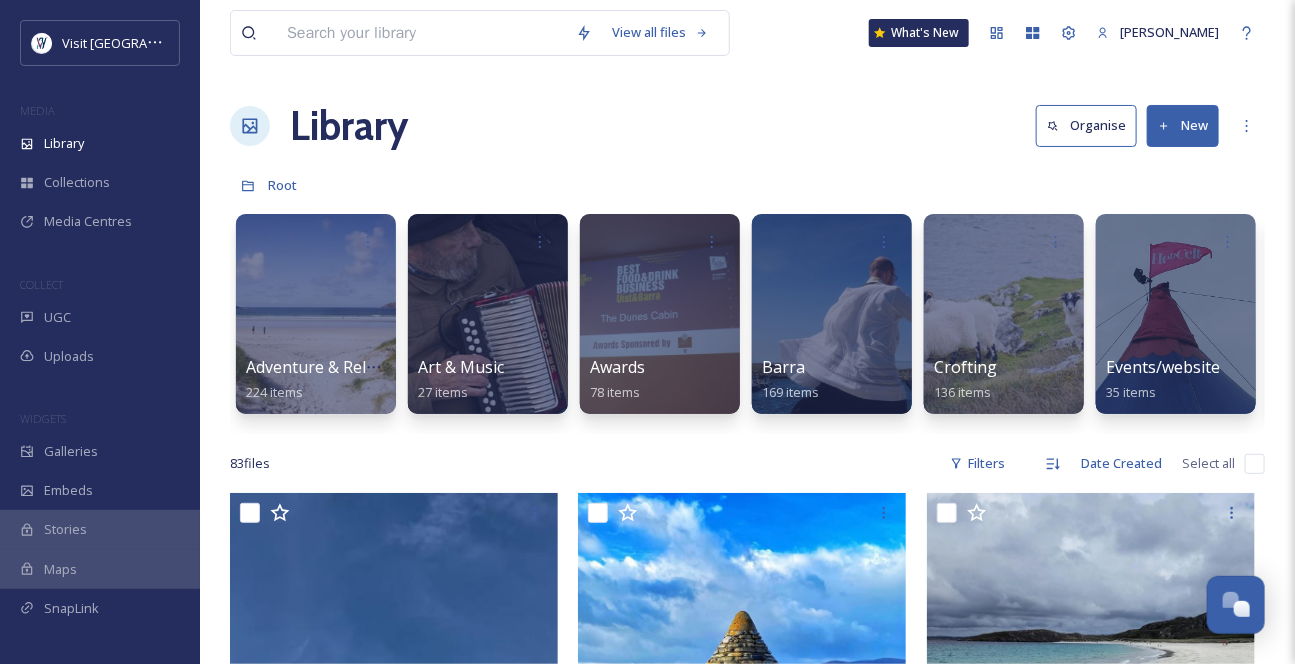 click at bounding box center (421, 33) 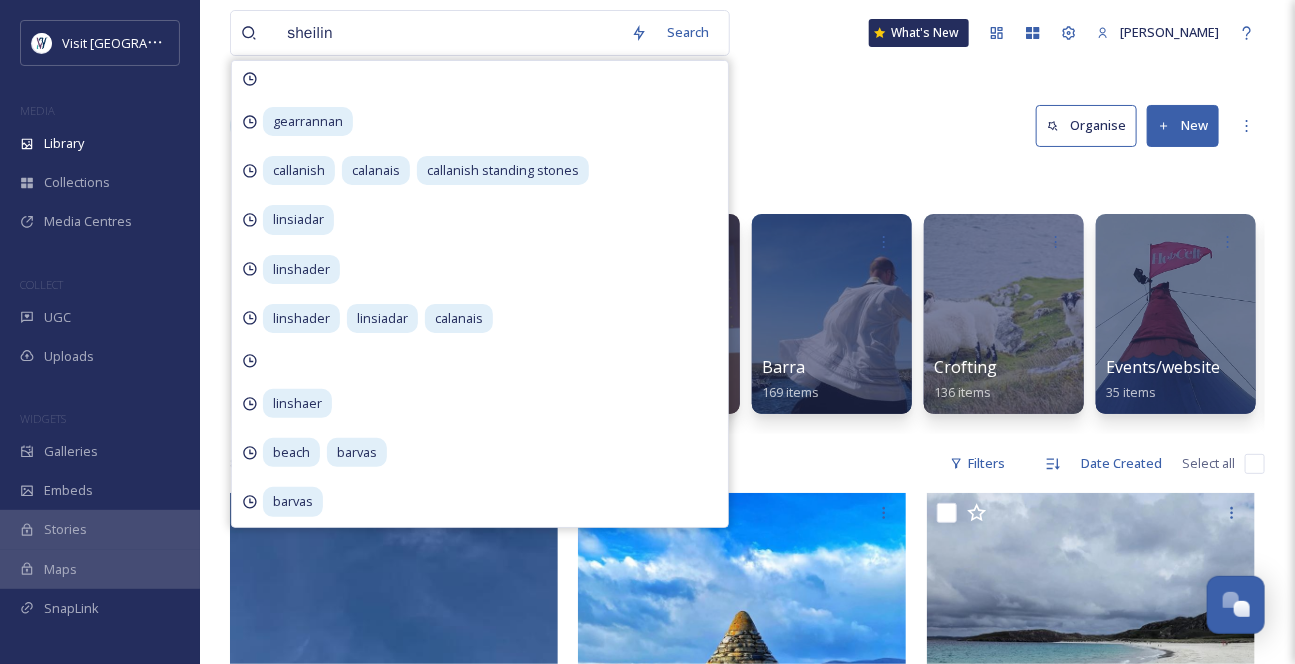 type on "sheiling" 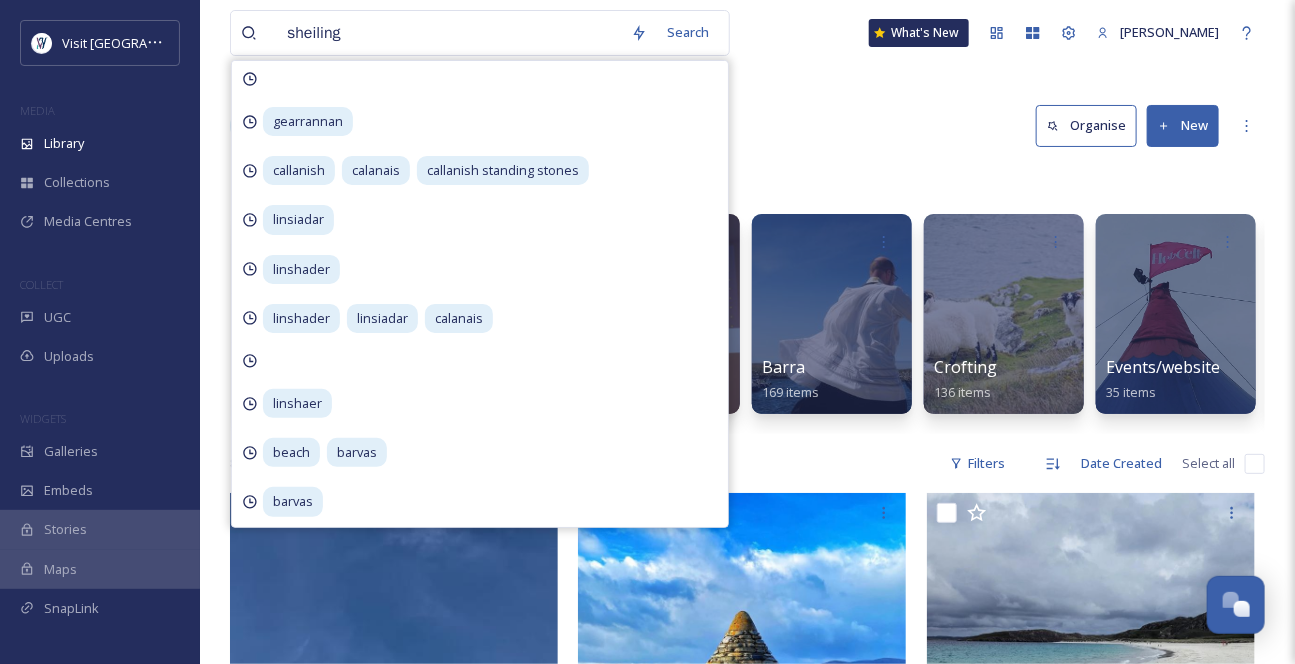 type 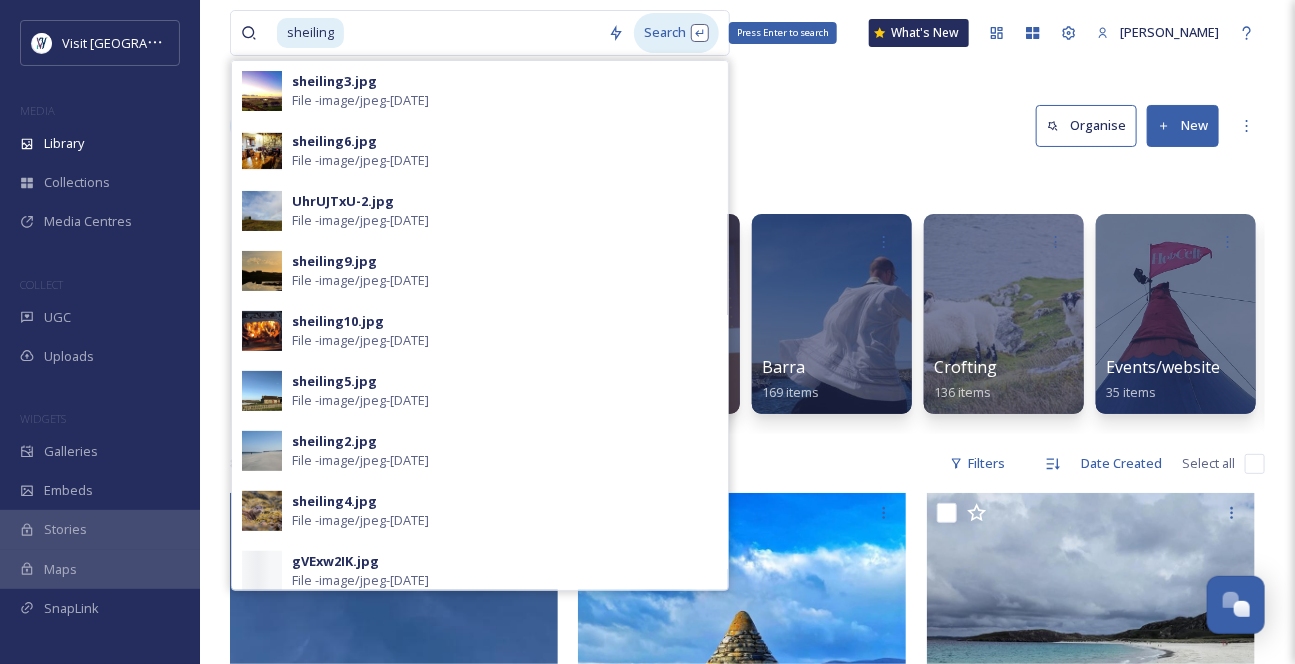 click on "Search Press Enter to search" at bounding box center [676, 32] 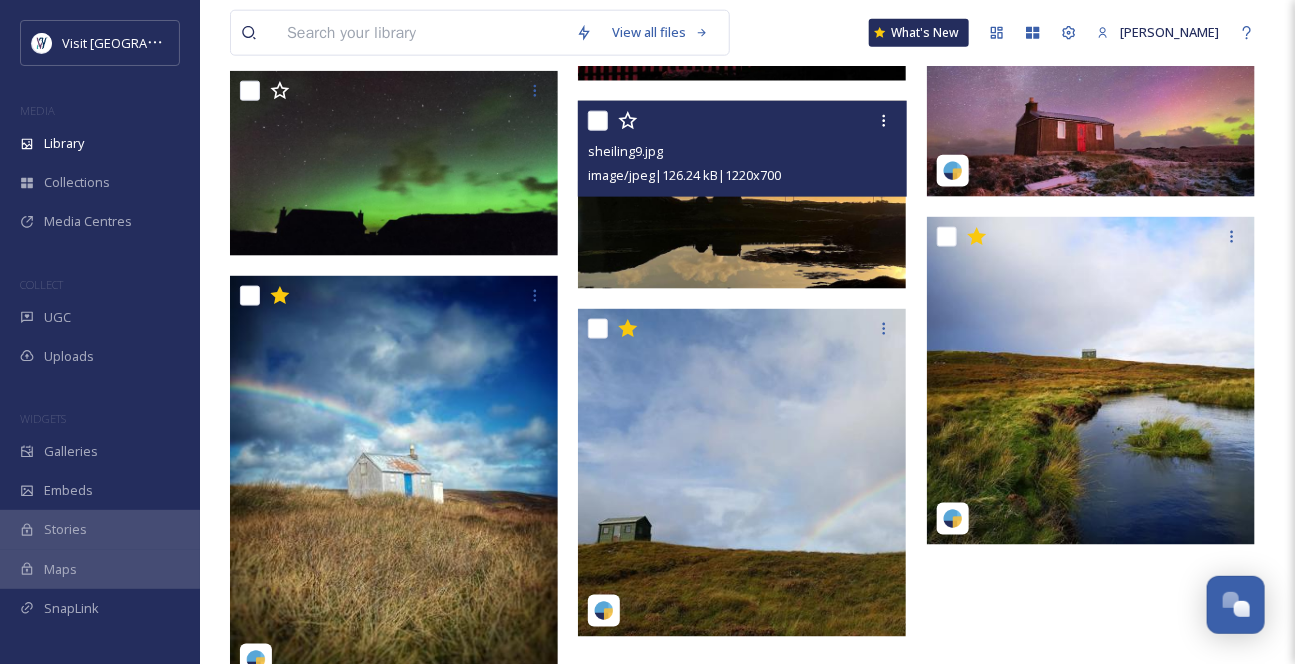 scroll, scrollTop: 909, scrollLeft: 0, axis: vertical 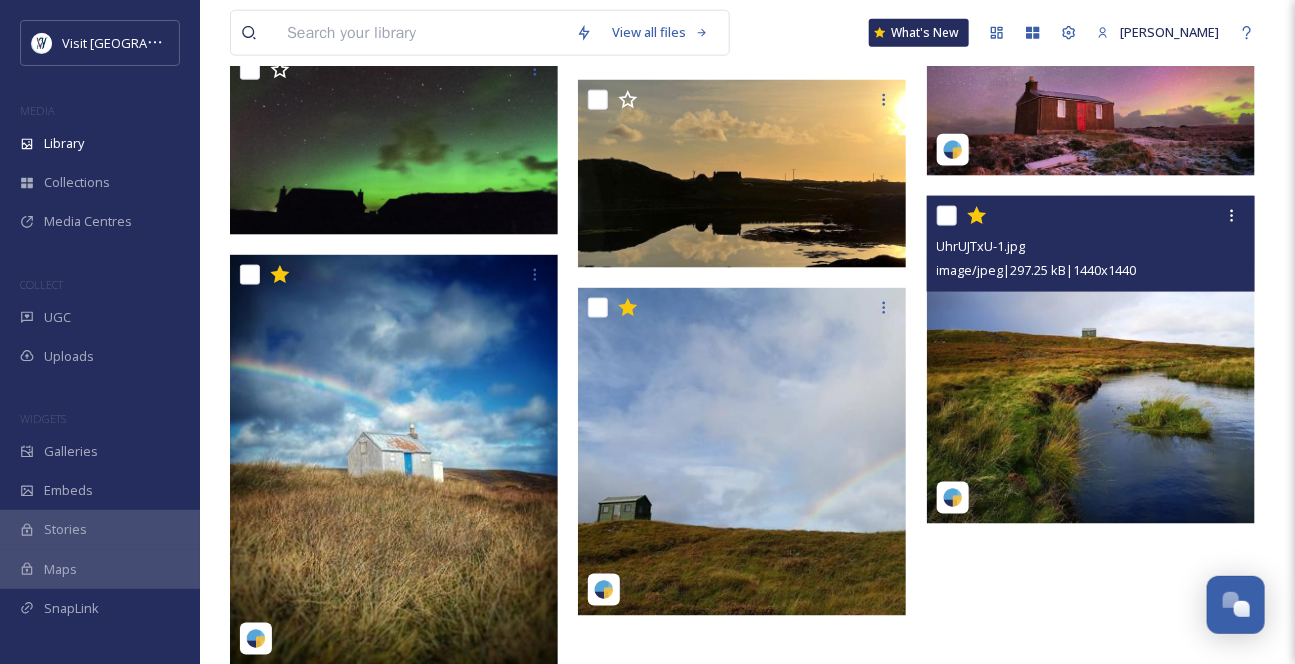 click at bounding box center (1091, 360) 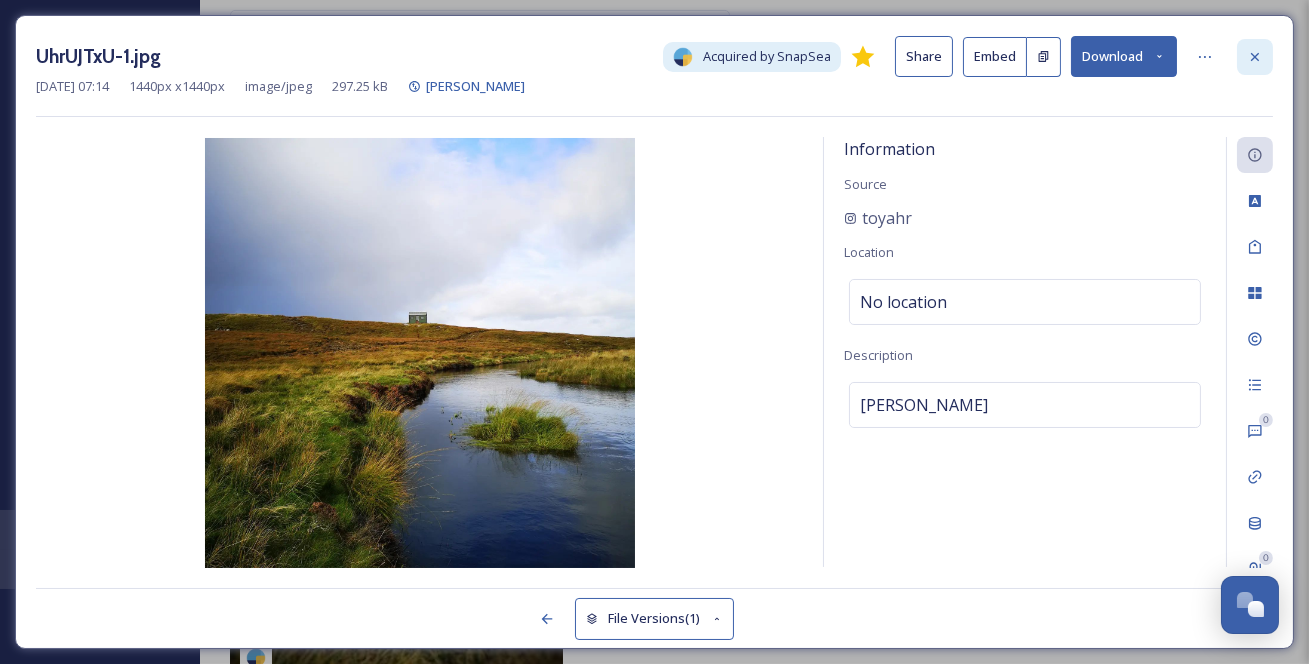 click 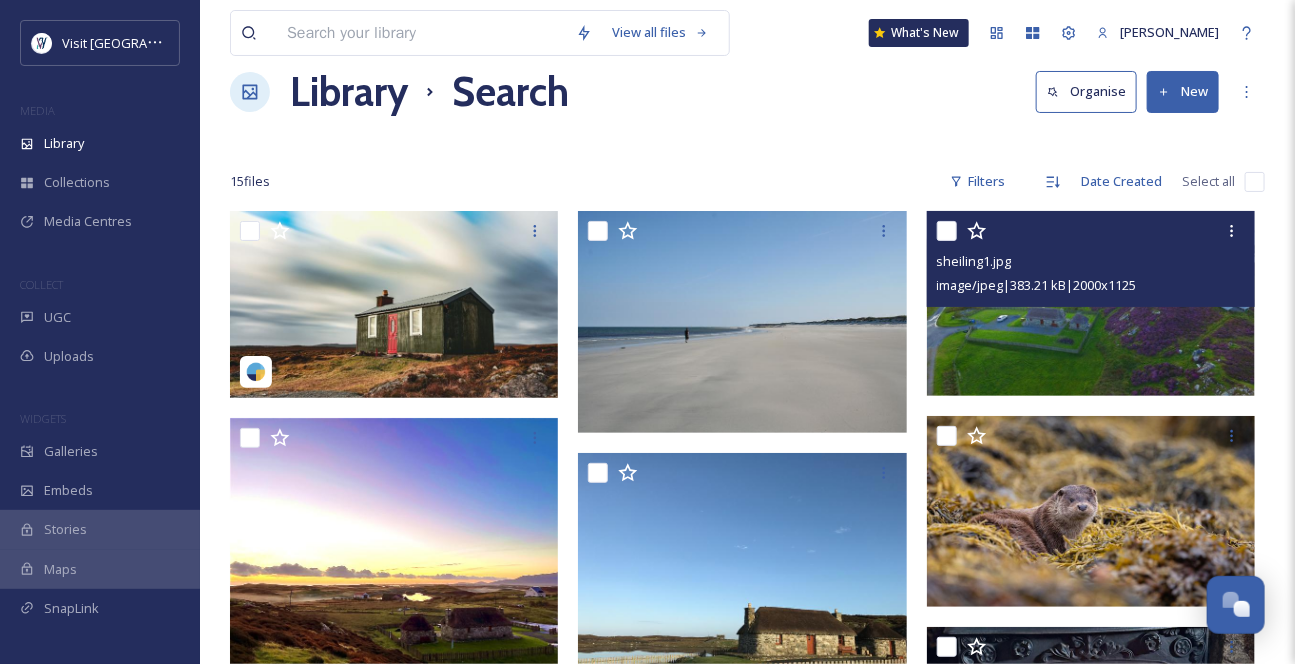 scroll, scrollTop: 0, scrollLeft: 0, axis: both 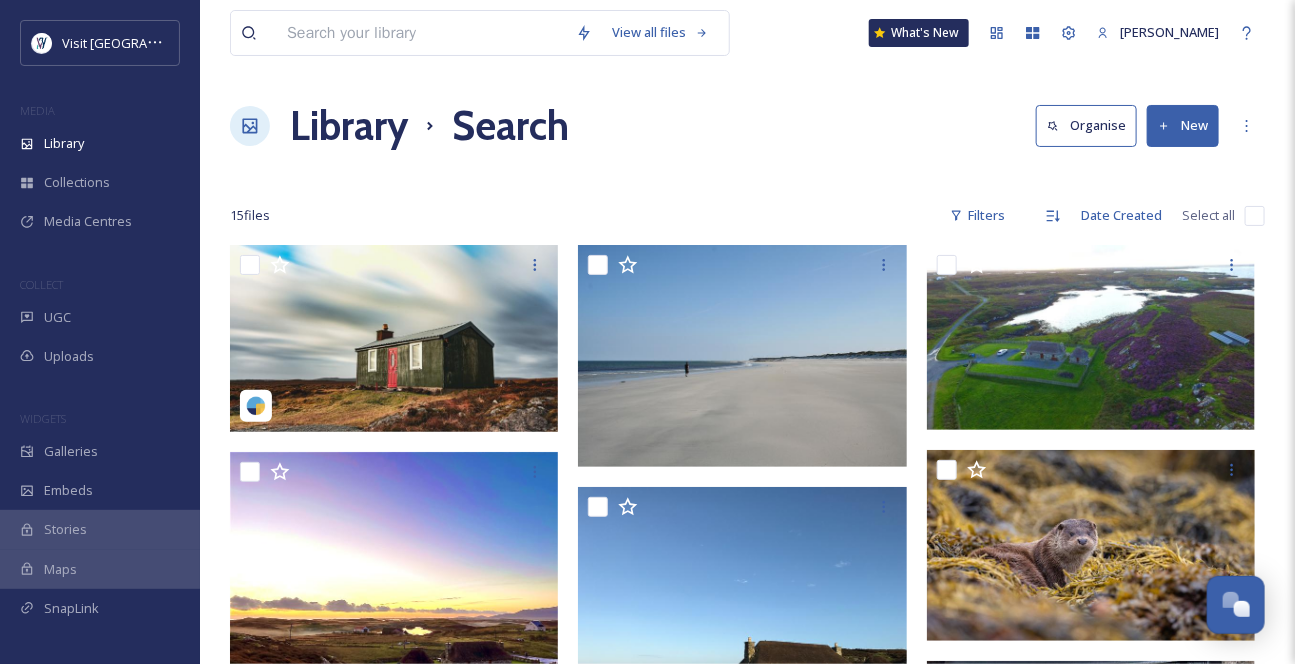 click at bounding box center [421, 33] 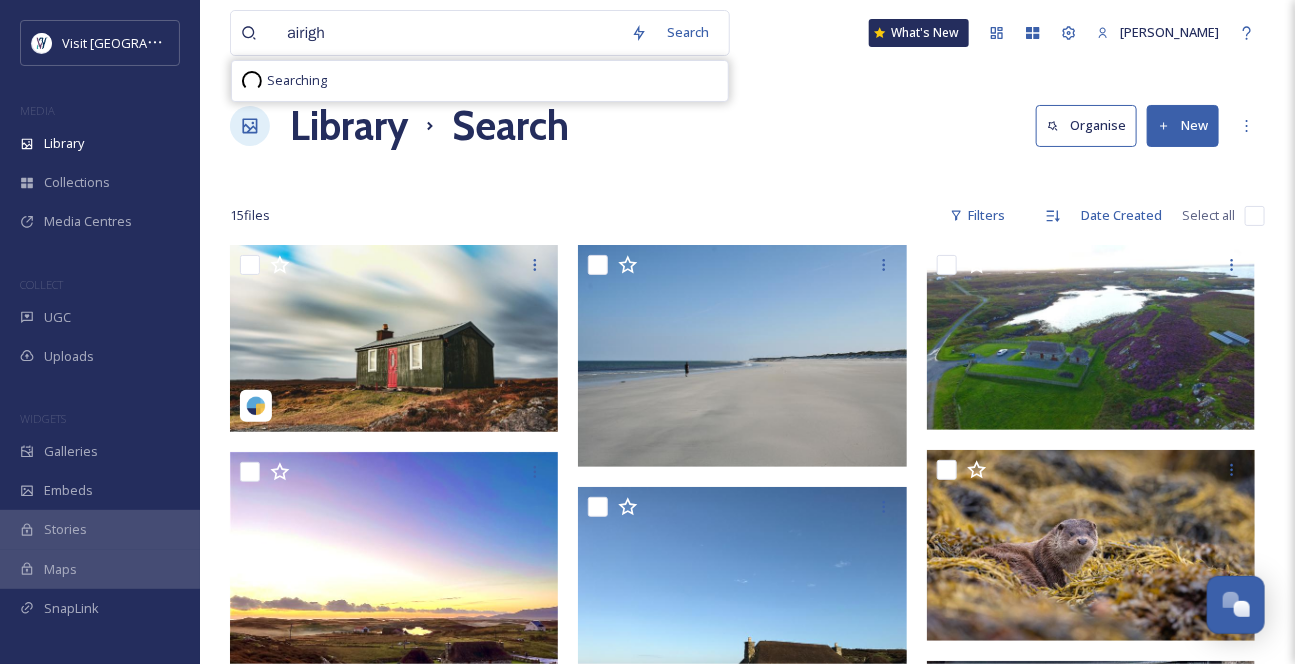 type on "airigh" 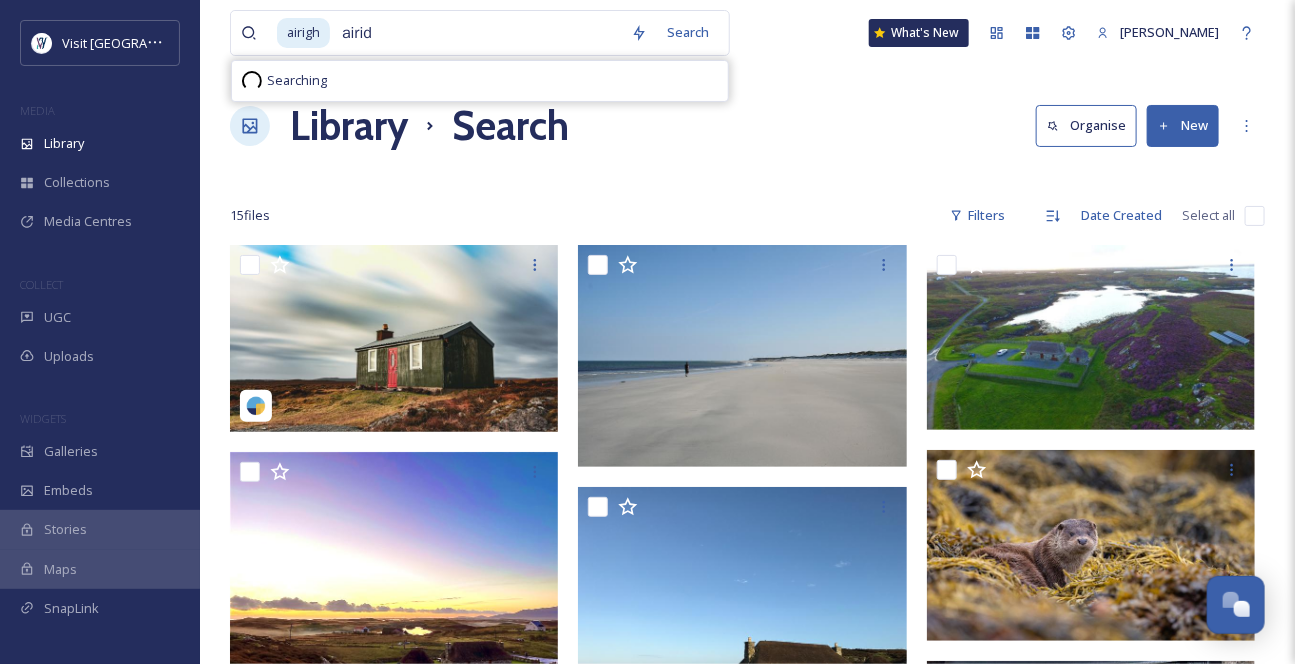 type on "airidh" 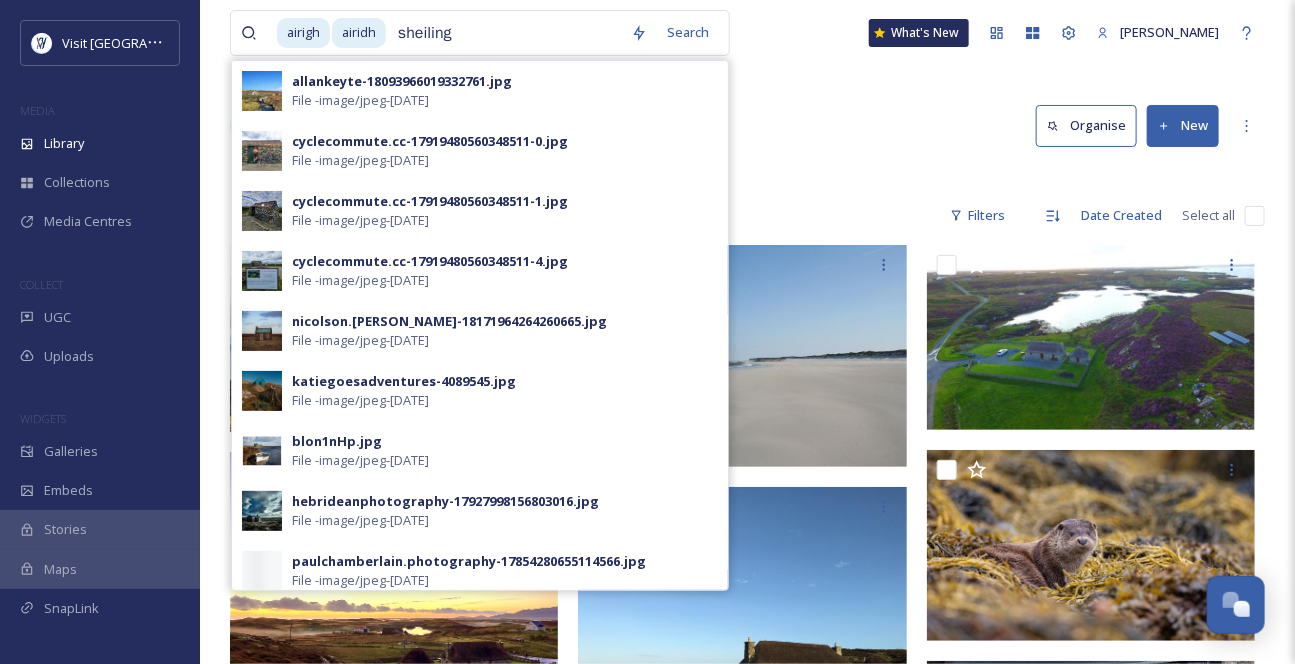type on "sheiling" 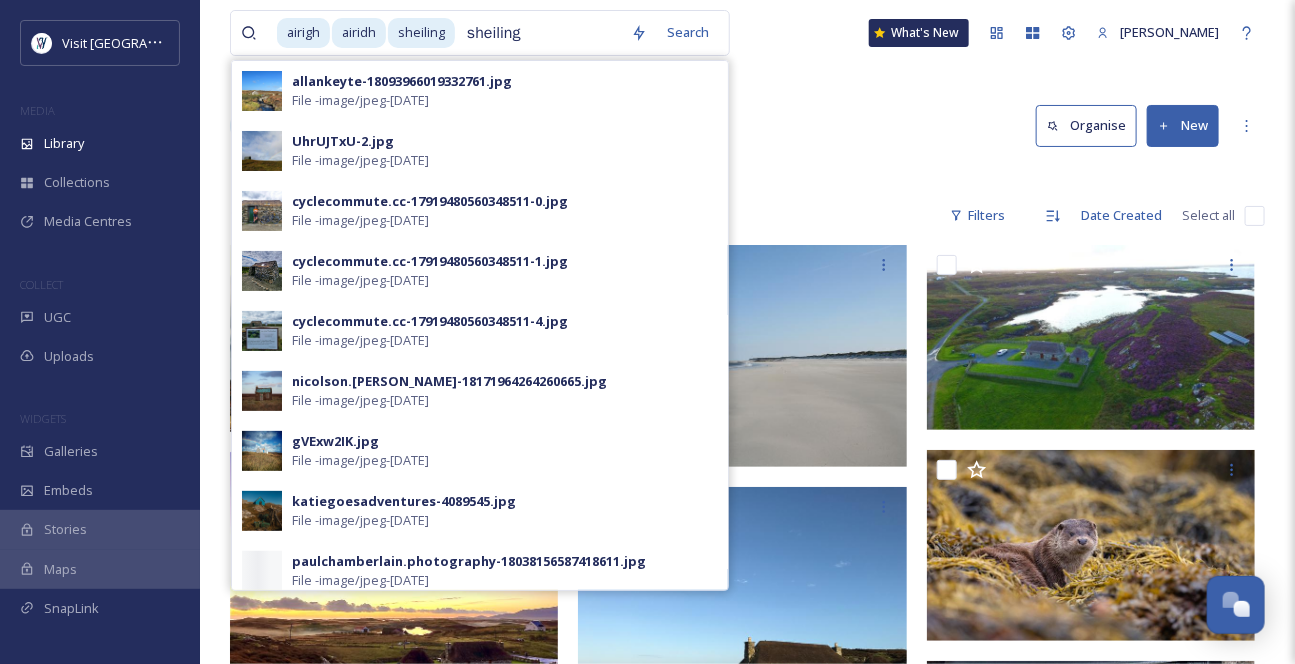 type on "sheilings" 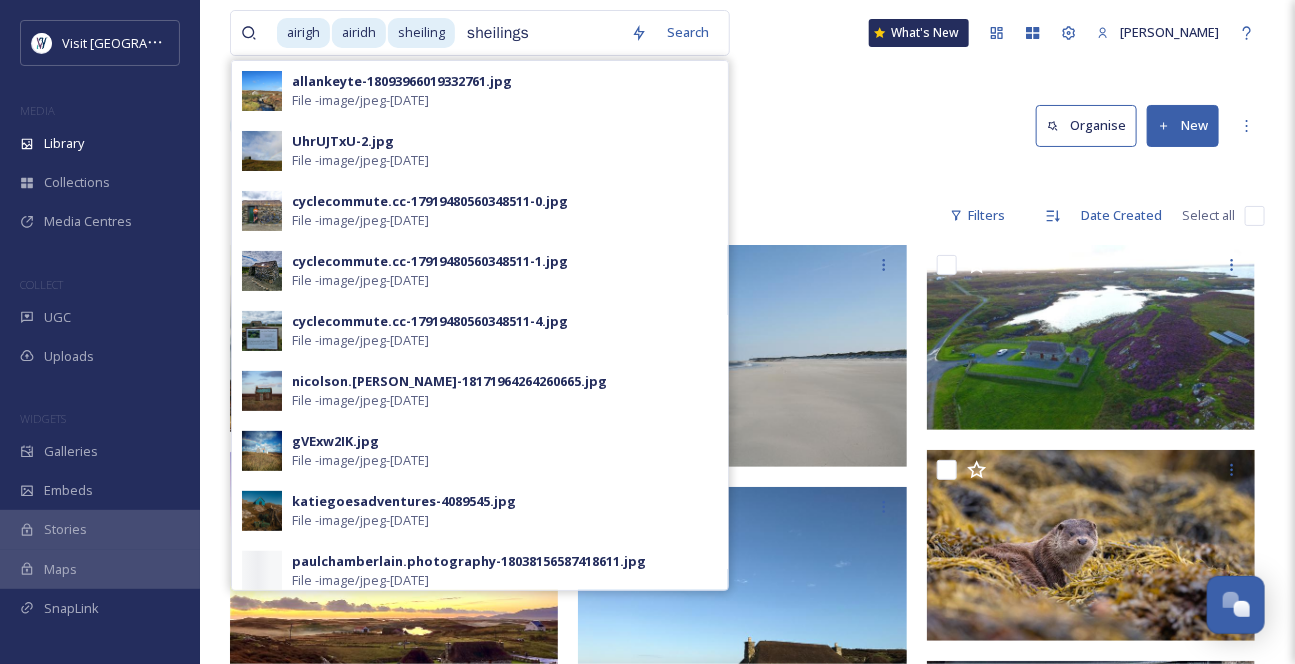 type 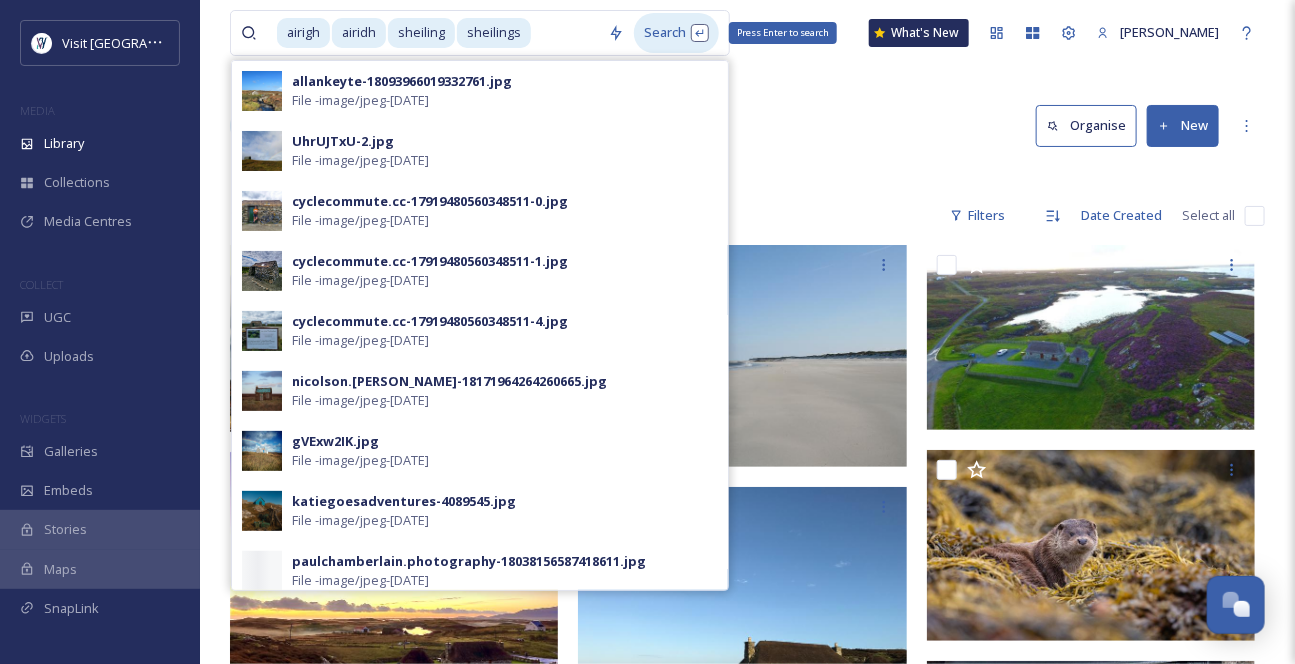 click on "Search Press Enter to search" at bounding box center [676, 32] 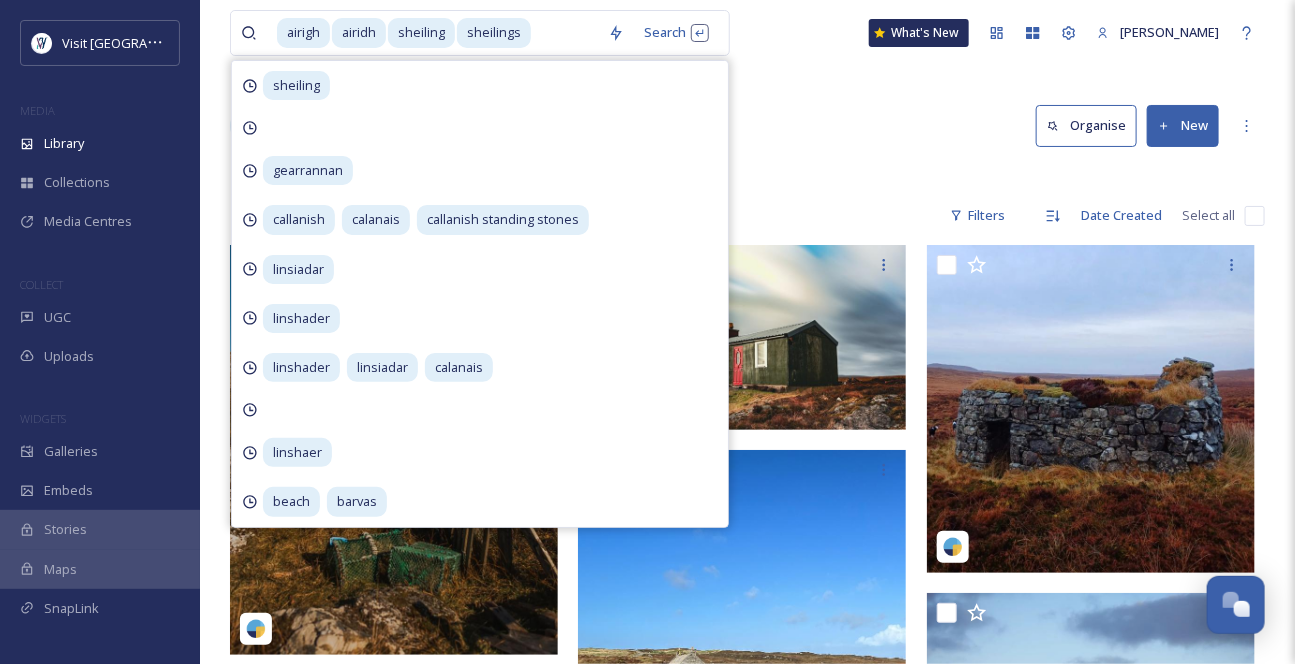 click on "airigh  airidh sheiling  sheilings Search sheiling gearrannan callanish  calanais callanish standing stones linsiadar linshader linshader linsiadar calanais linshaer beach  barvas What's New [PERSON_NAME] Library Search Organise New Your Selections There is nothing here. 17  file s Filters Date Created Select all You've reached the end" at bounding box center [747, 1242] 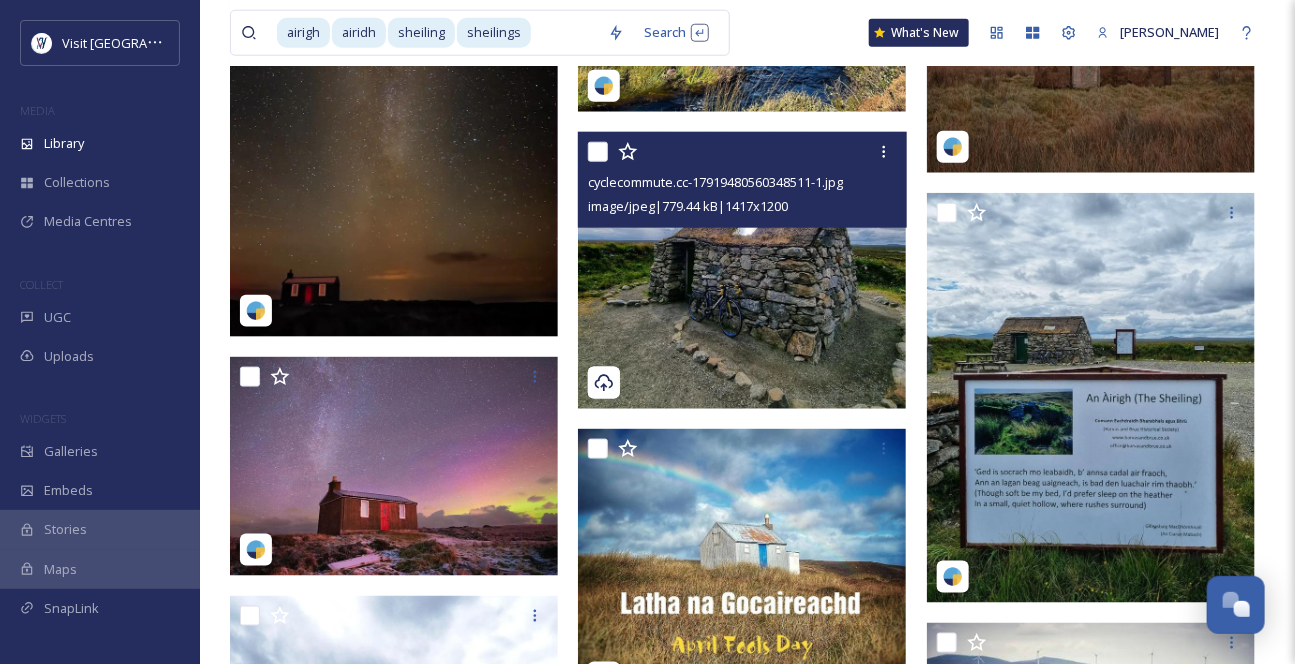 scroll, scrollTop: 727, scrollLeft: 0, axis: vertical 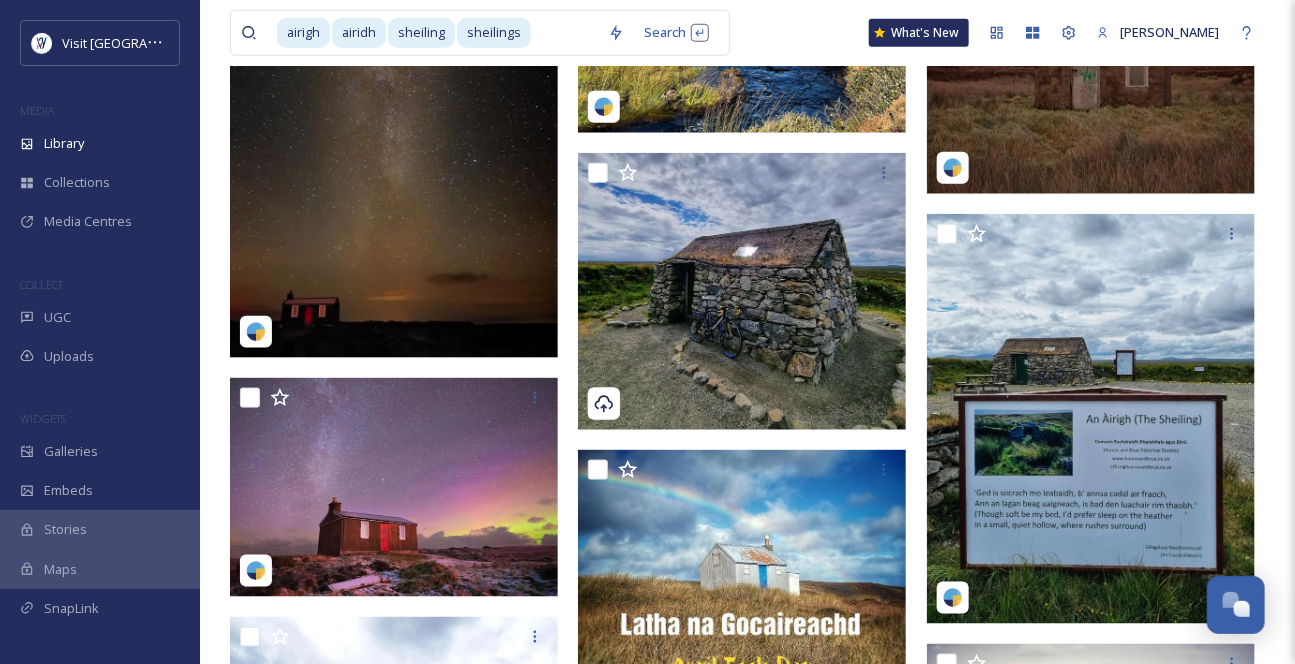 click at bounding box center [1091, 30] 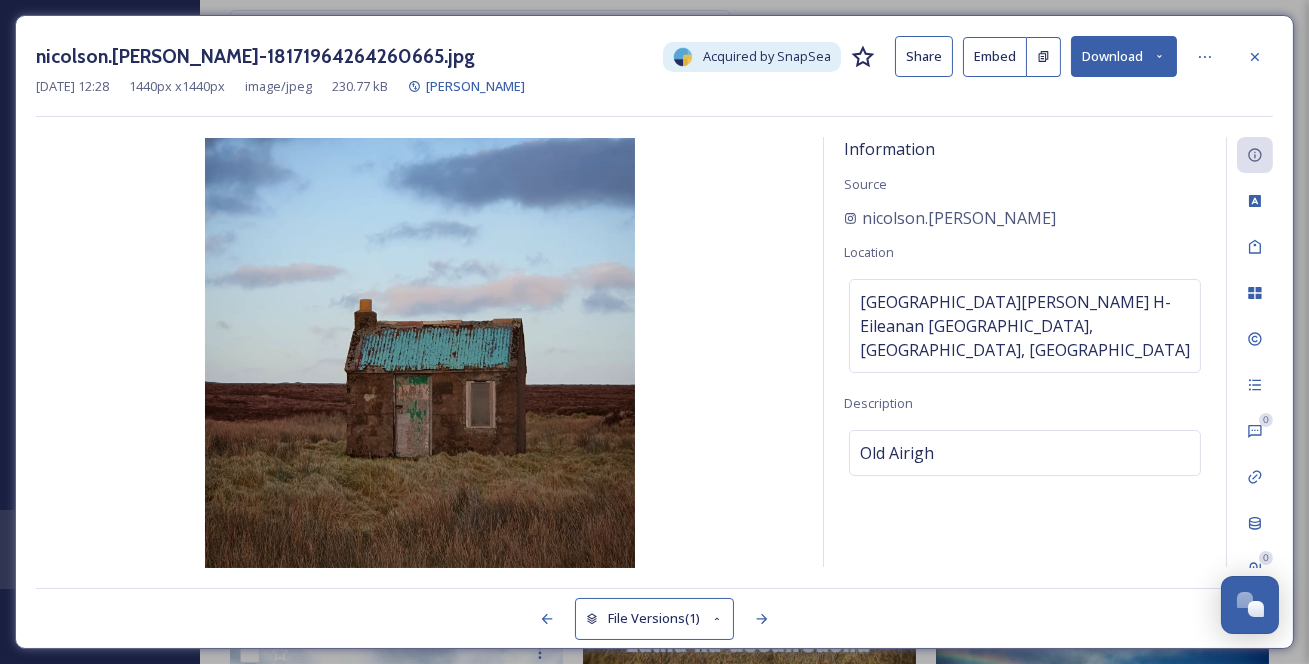 click on "Download" at bounding box center [1124, 56] 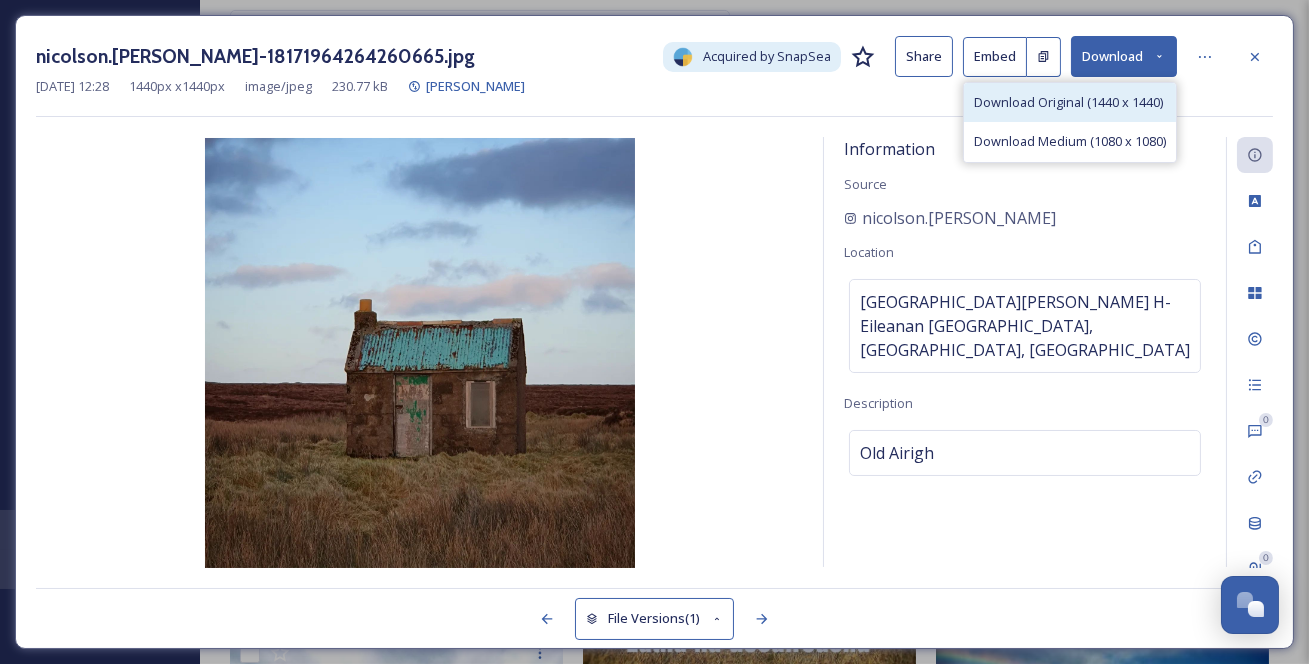 click on "Download Original (1440 x 1440)" at bounding box center (1068, 102) 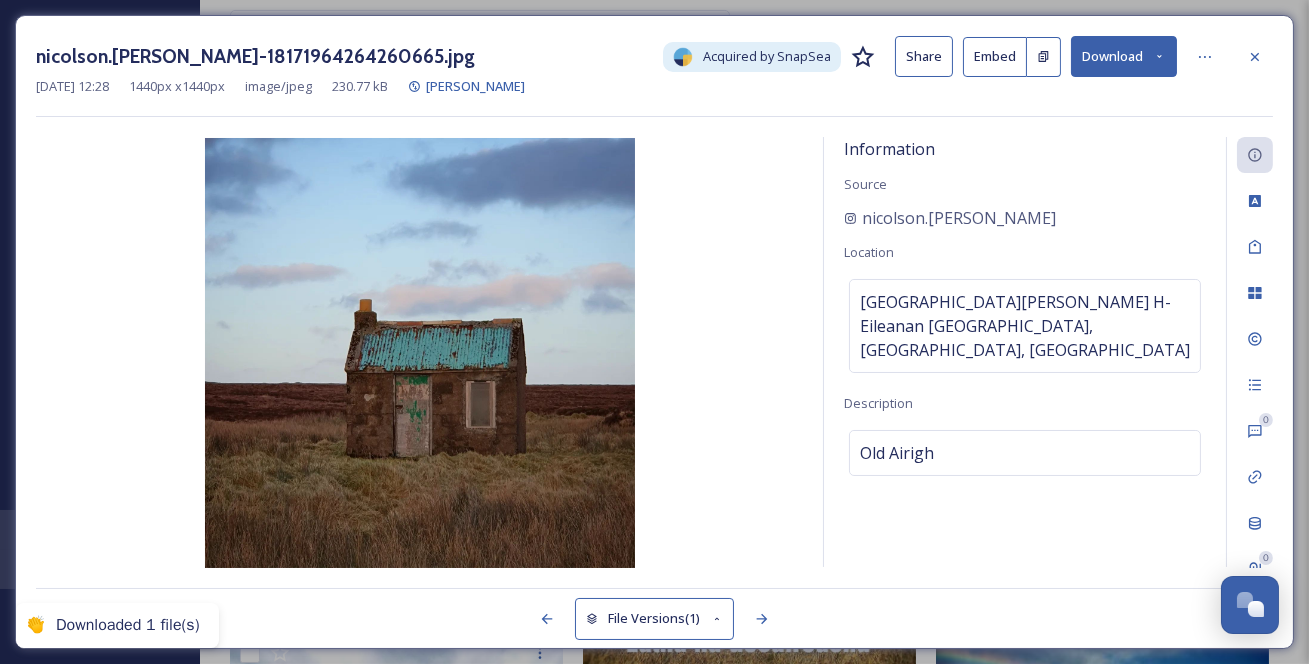 click on "Information Source nicolson.[PERSON_NAME] Location [GEOGRAPHIC_DATA][PERSON_NAME][GEOGRAPHIC_DATA], [GEOGRAPHIC_DATA], [GEOGRAPHIC_DATA] Description Old Airigh" at bounding box center [1025, 352] 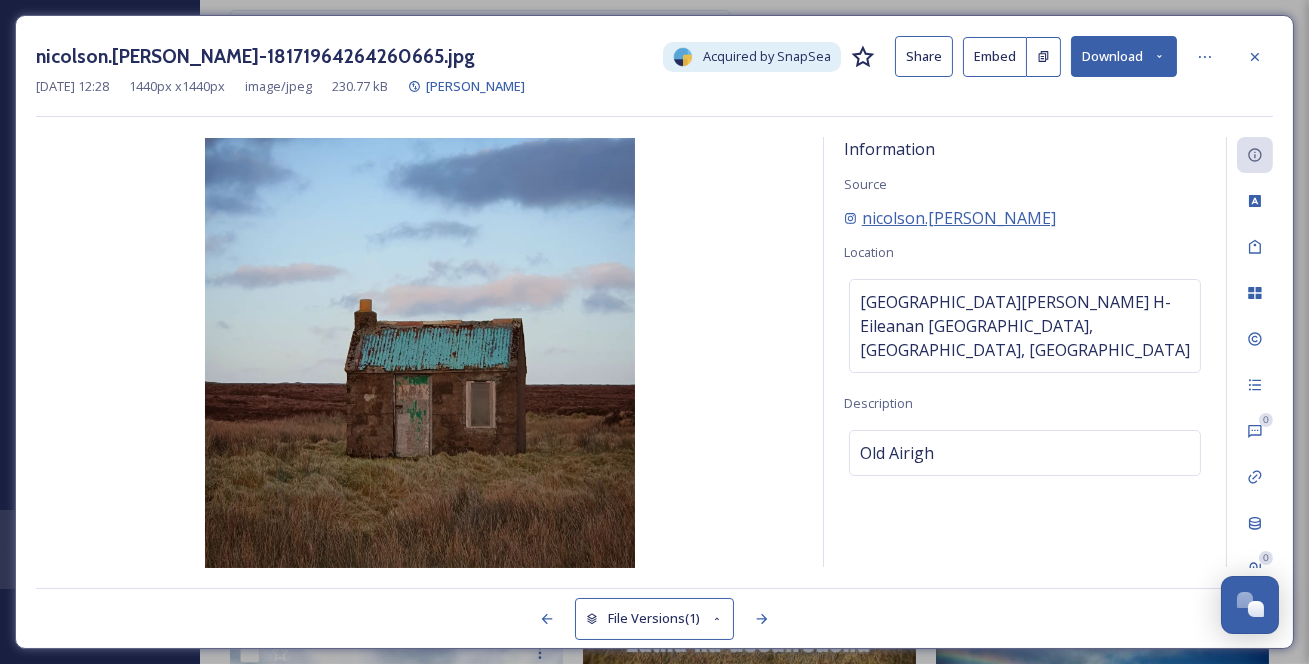 click on "nicolson.[PERSON_NAME]" at bounding box center [959, 218] 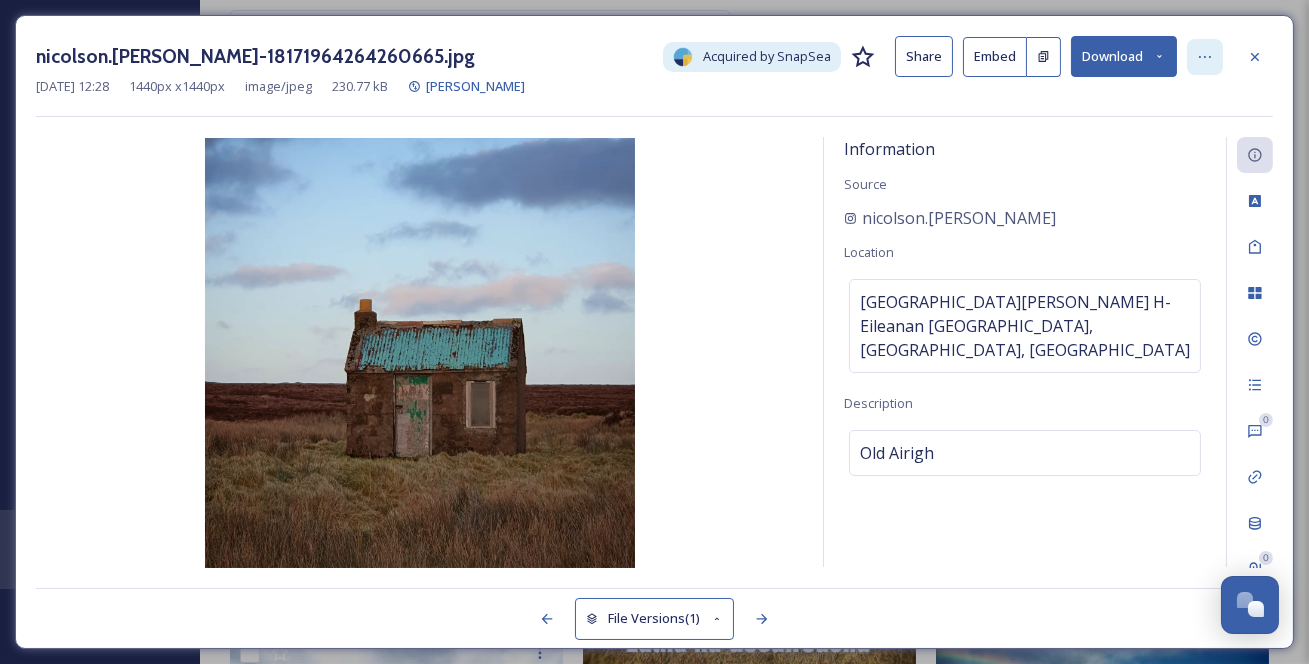 click 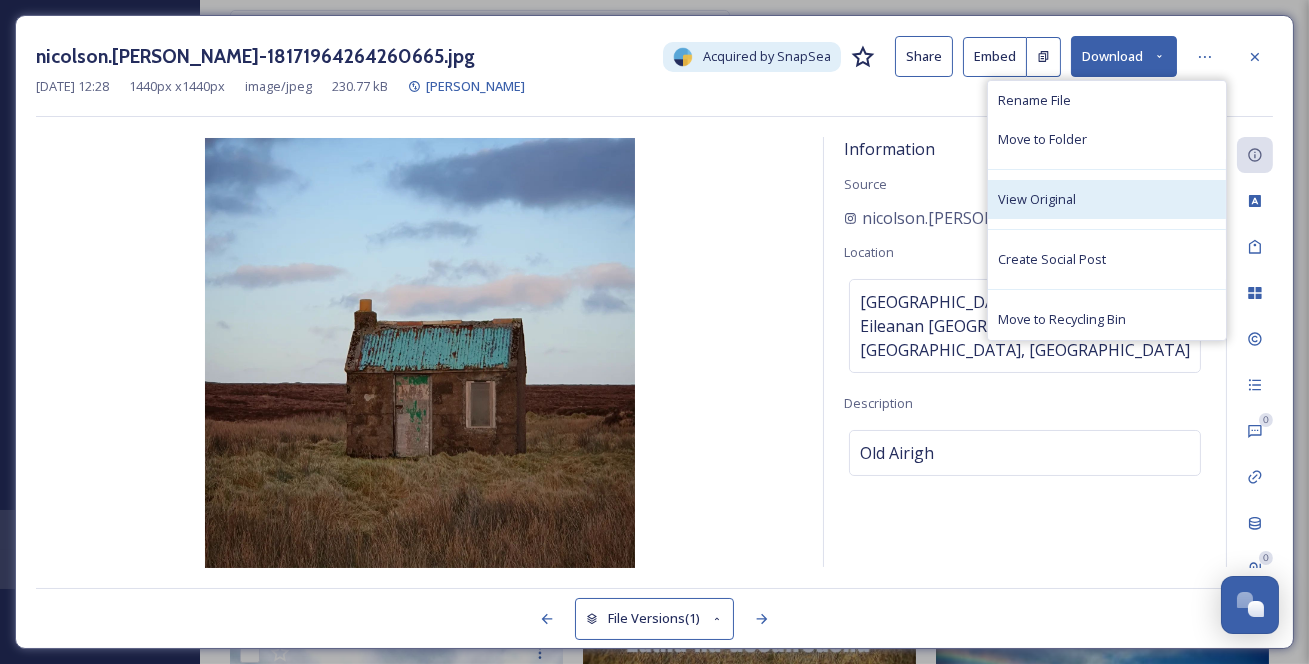 click on "View Original" at bounding box center [1107, 199] 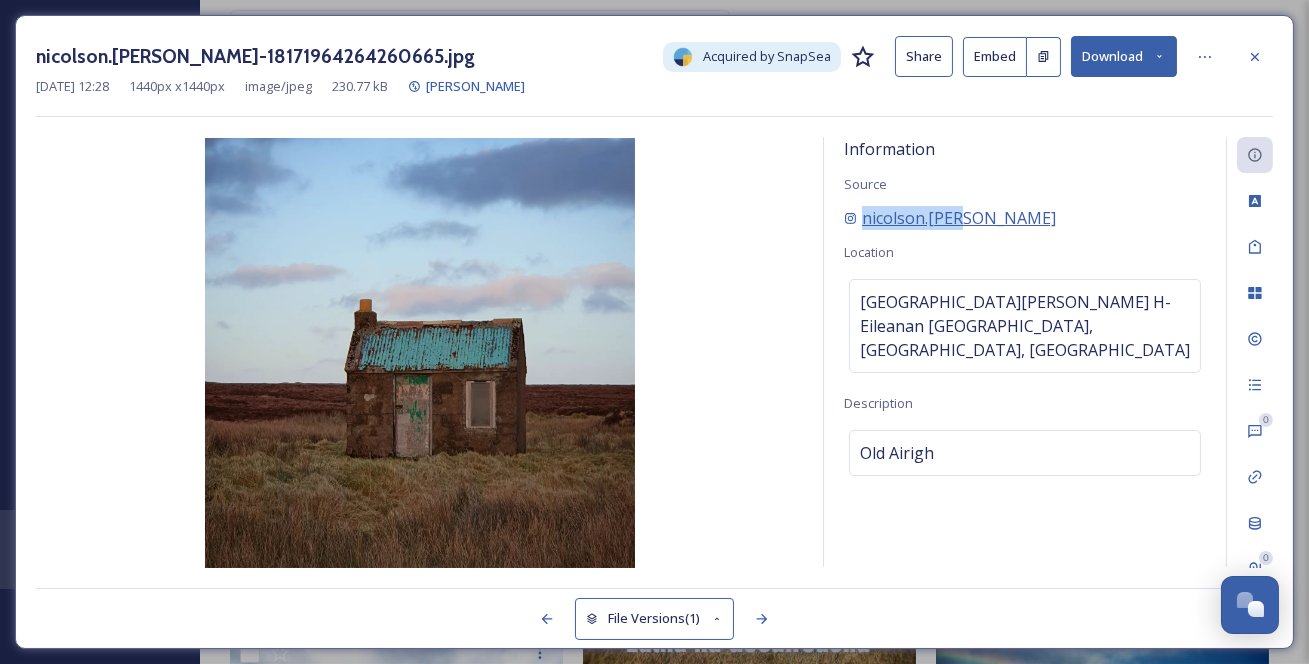 drag, startPoint x: 1016, startPoint y: 247, endPoint x: 865, endPoint y: 249, distance: 151.01324 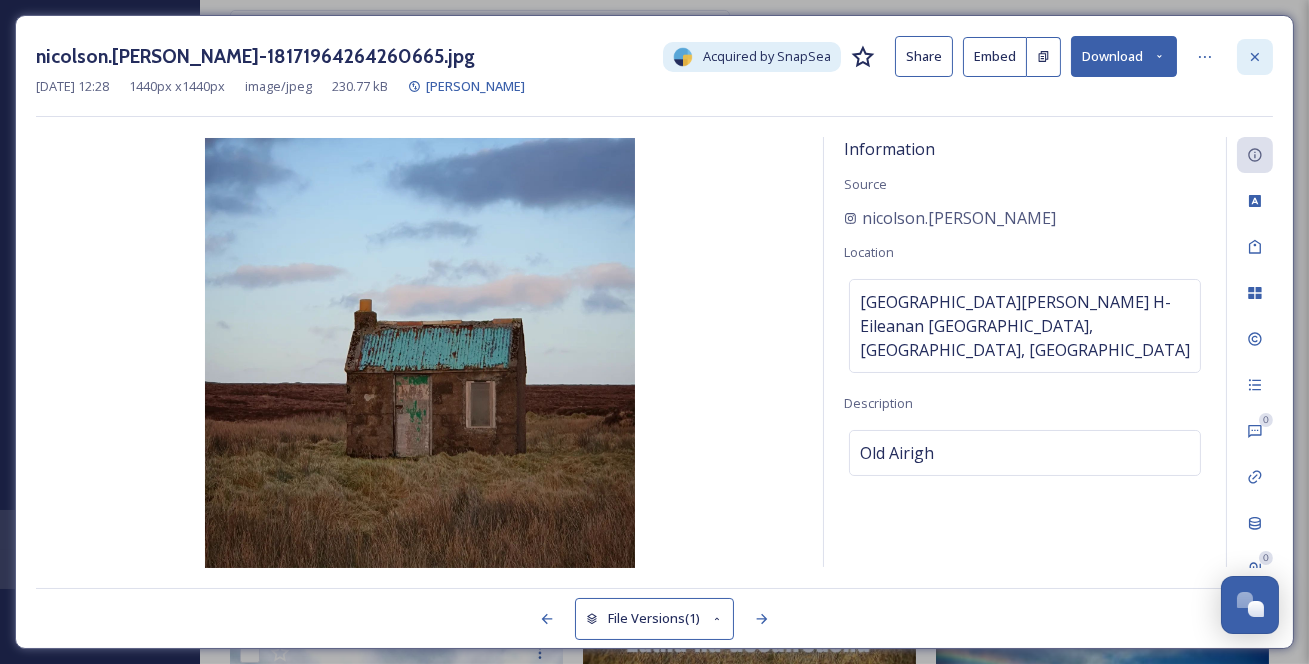 click 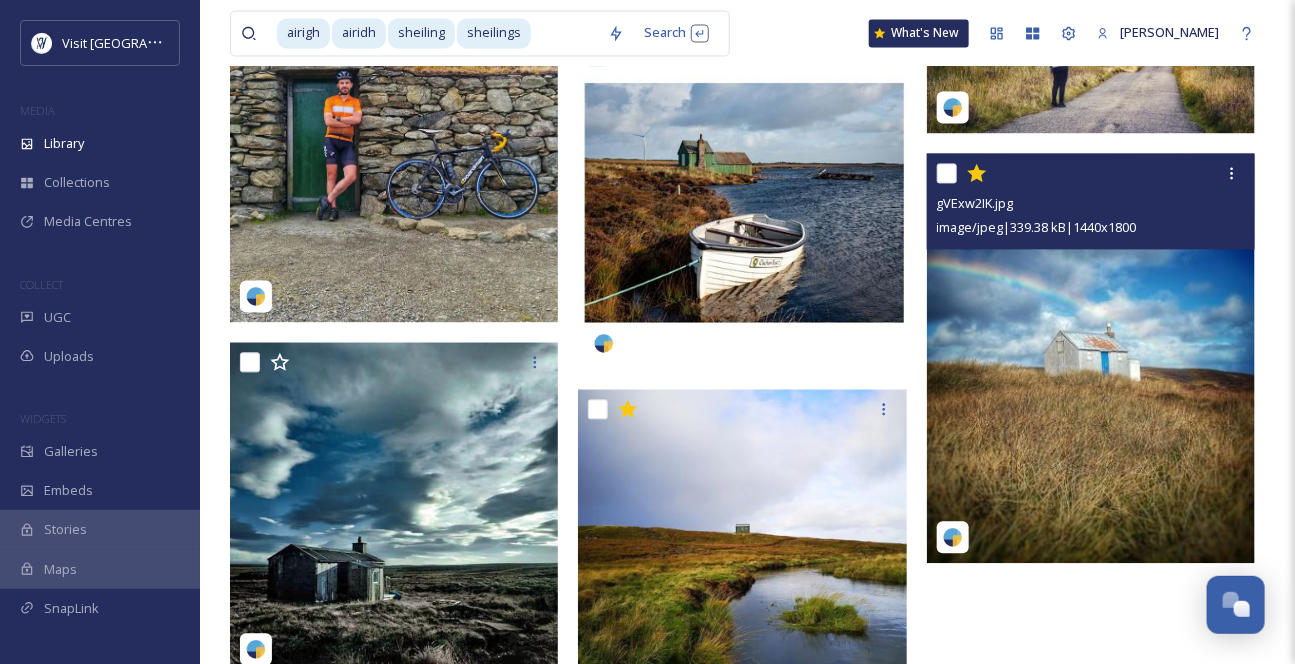 scroll, scrollTop: 1545, scrollLeft: 0, axis: vertical 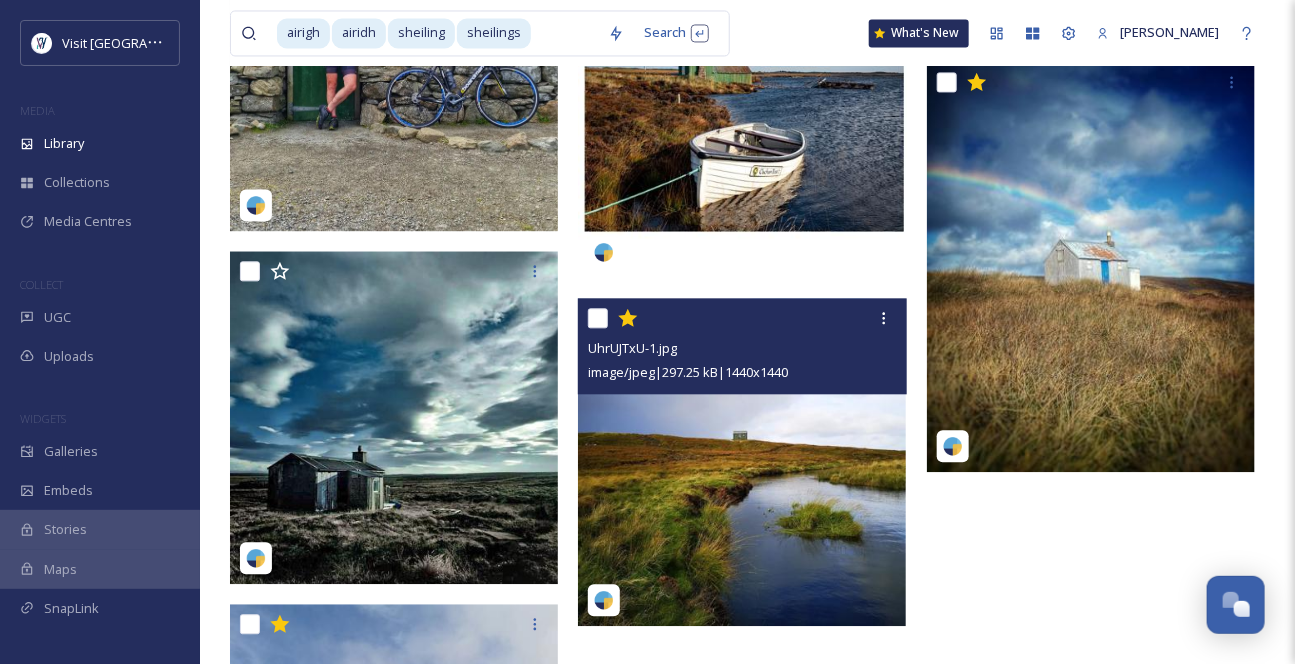 click at bounding box center [742, 462] 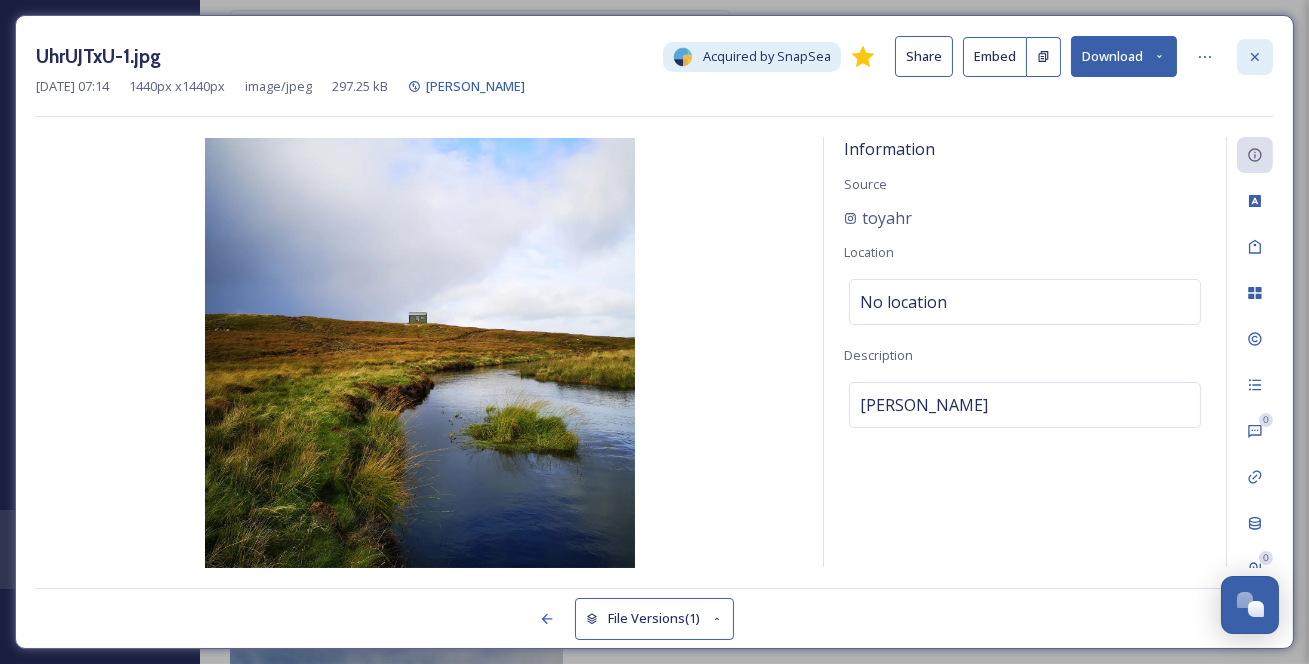 click 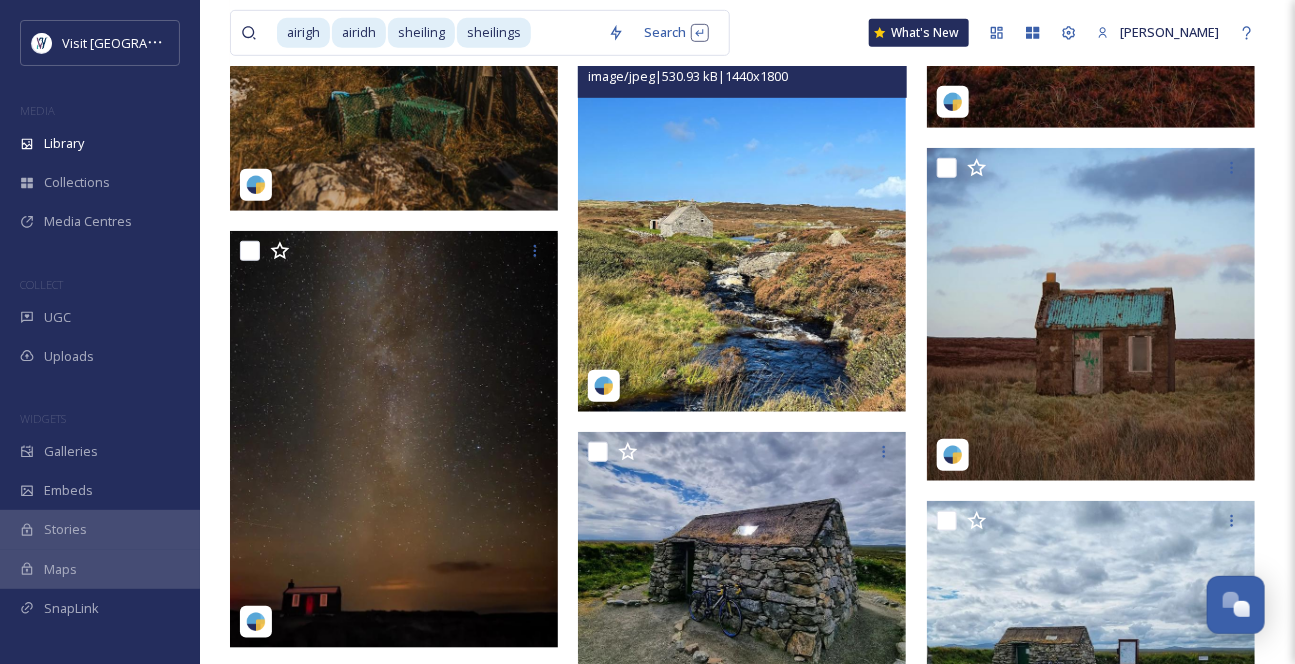 scroll, scrollTop: 428, scrollLeft: 0, axis: vertical 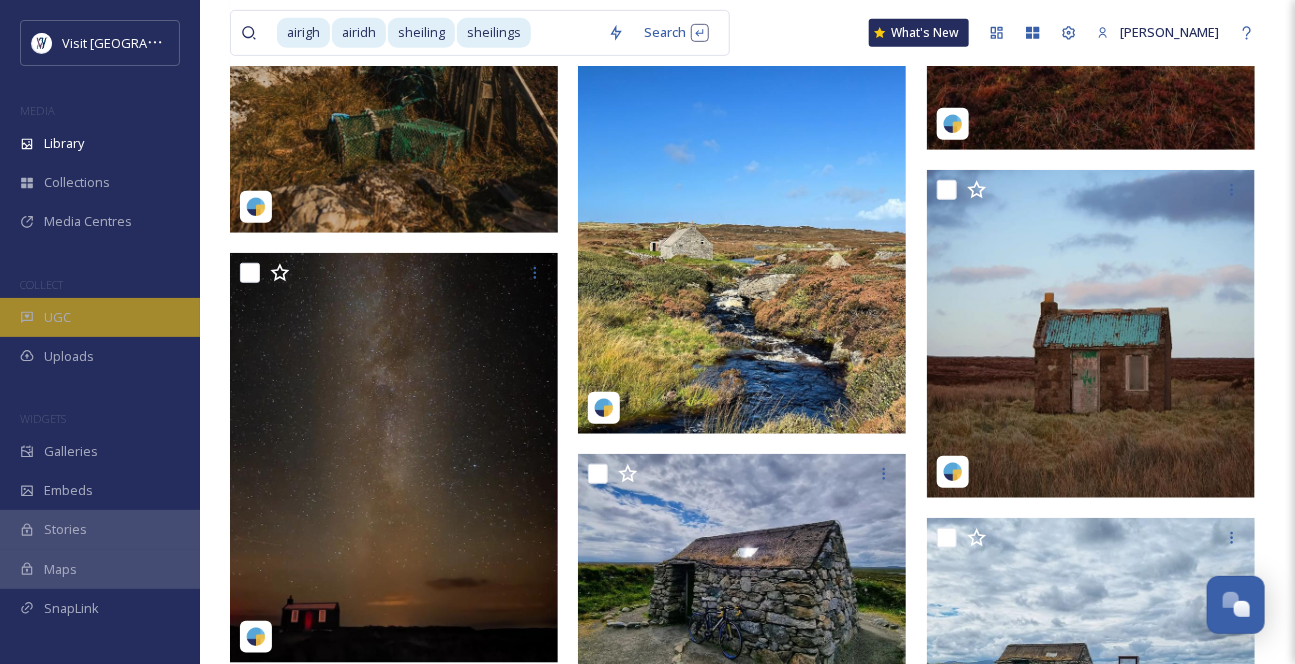 click on "UGC" at bounding box center (100, 317) 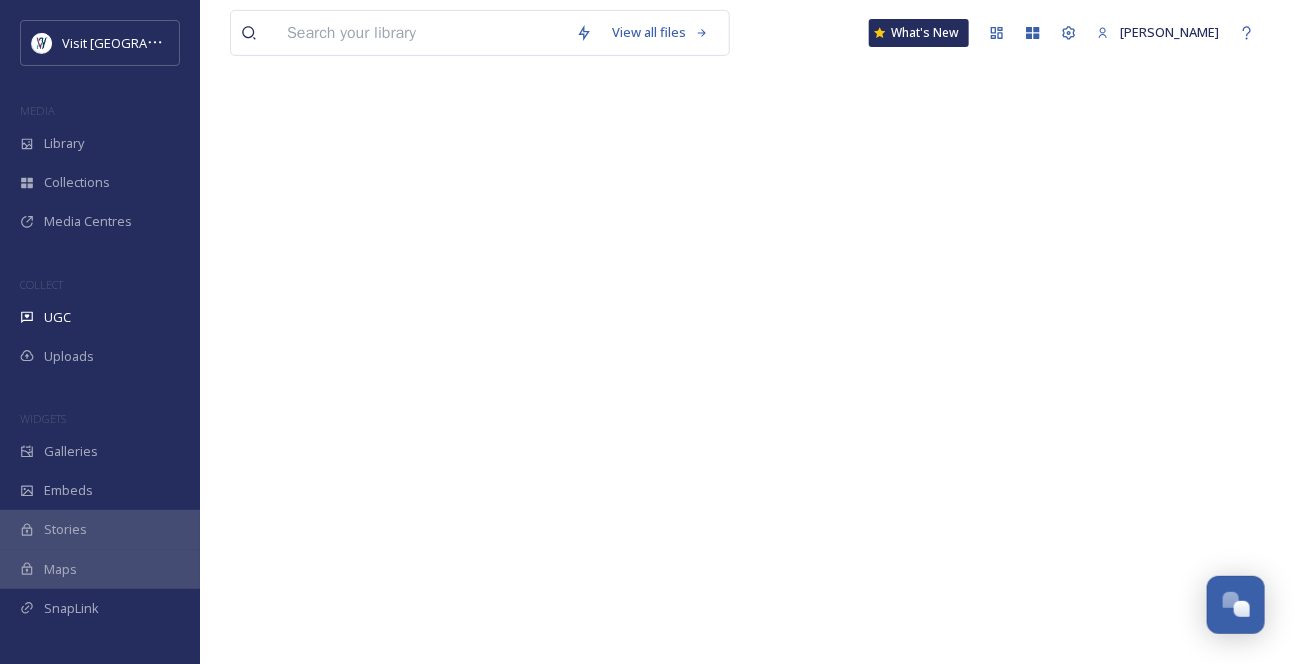 scroll, scrollTop: 0, scrollLeft: 0, axis: both 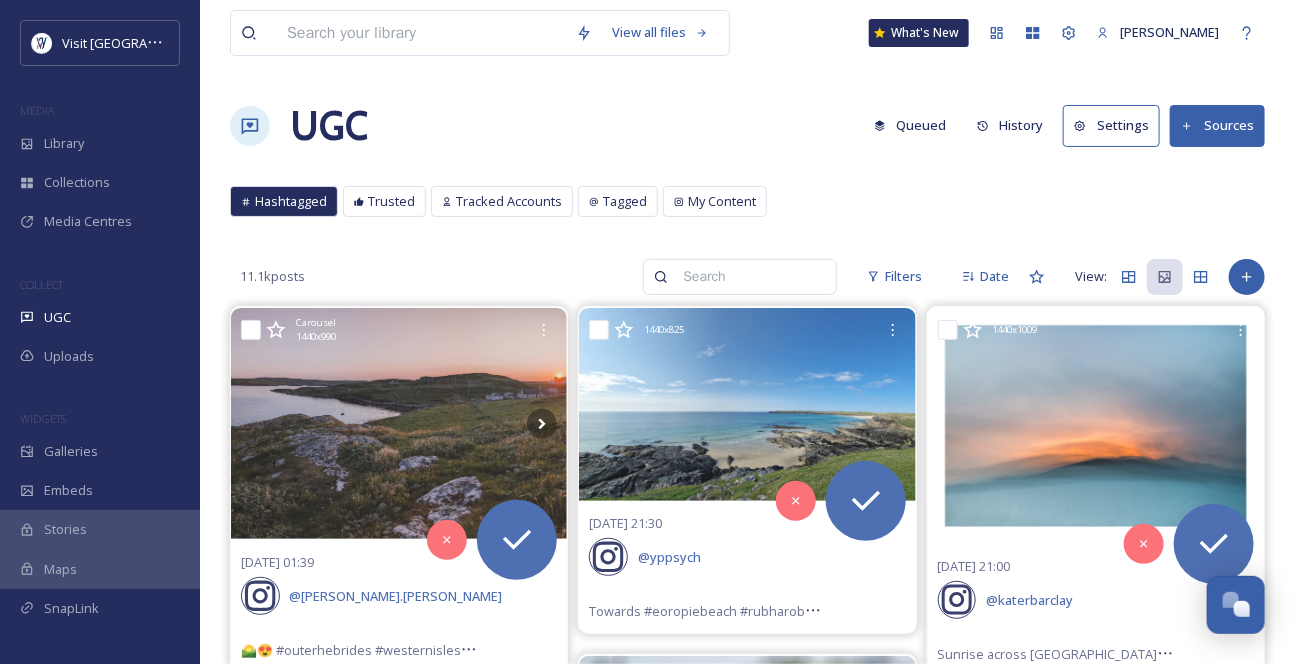 click at bounding box center (749, 277) 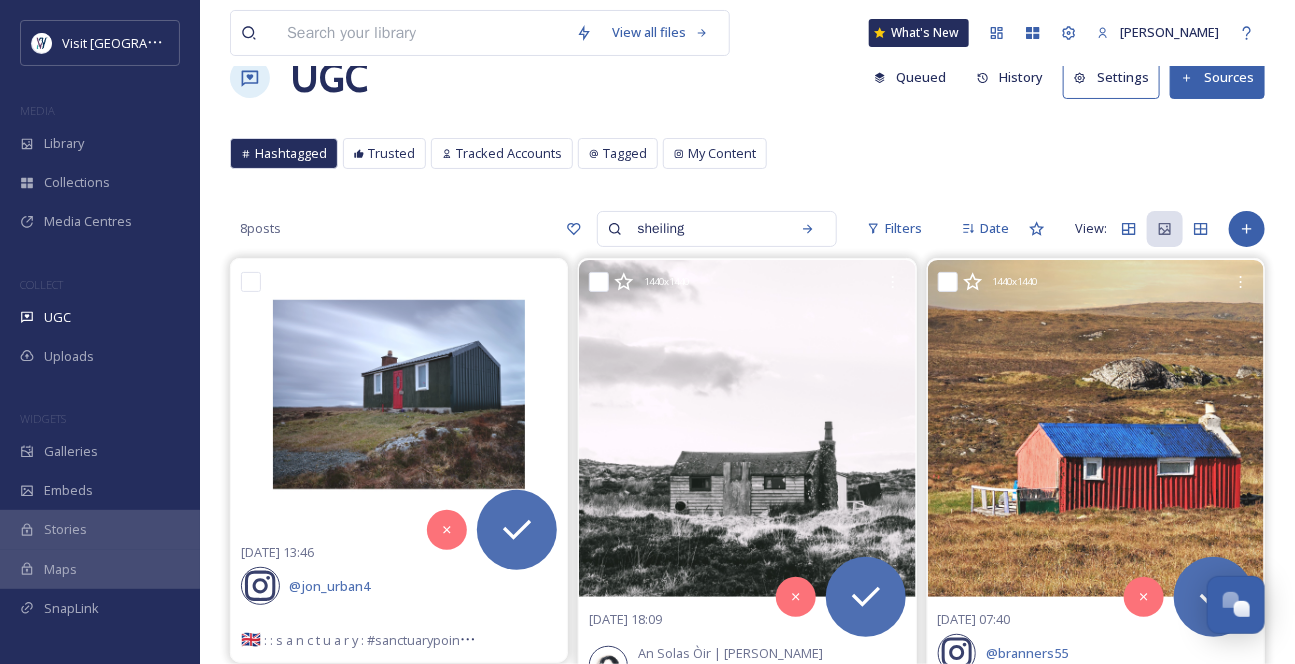 scroll, scrollTop: 0, scrollLeft: 0, axis: both 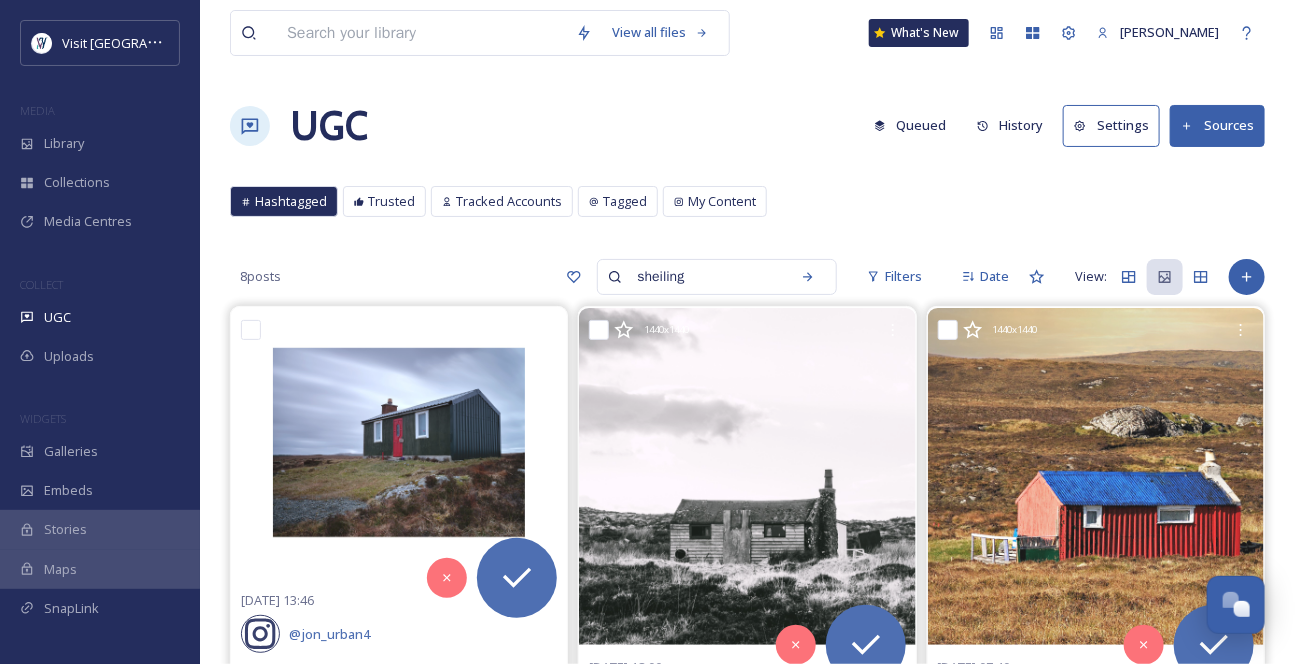 drag, startPoint x: 645, startPoint y: 317, endPoint x: 548, endPoint y: 290, distance: 100.68764 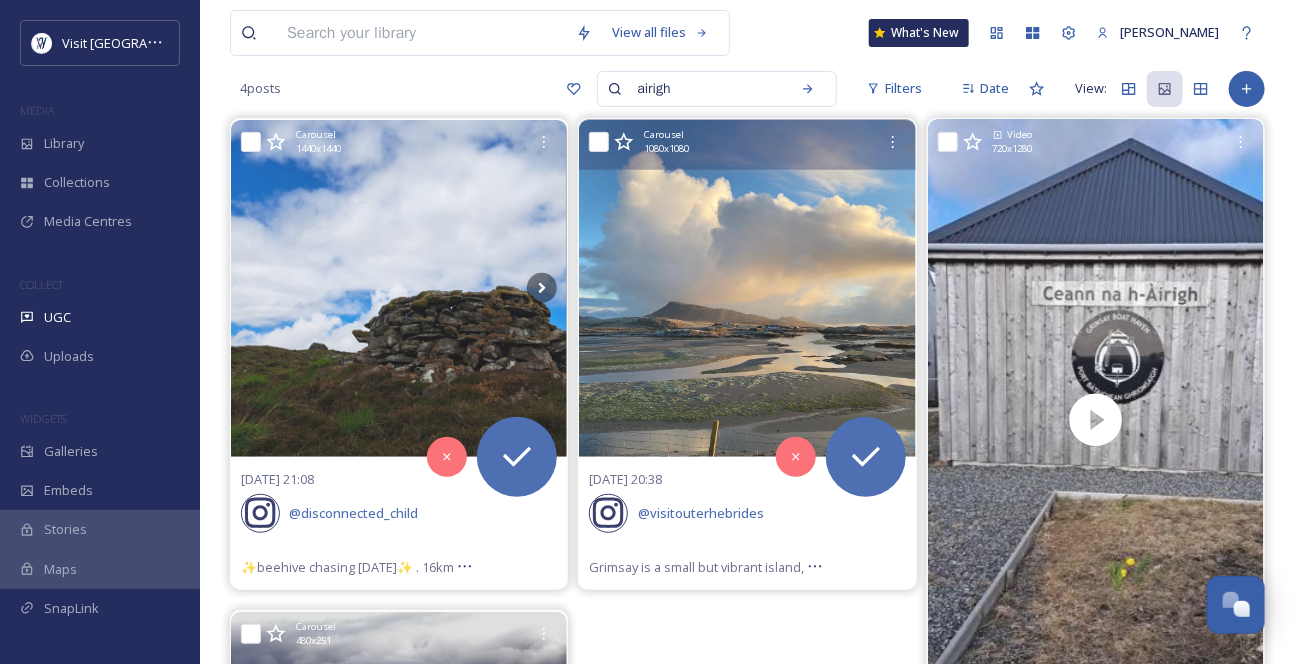 scroll, scrollTop: 0, scrollLeft: 0, axis: both 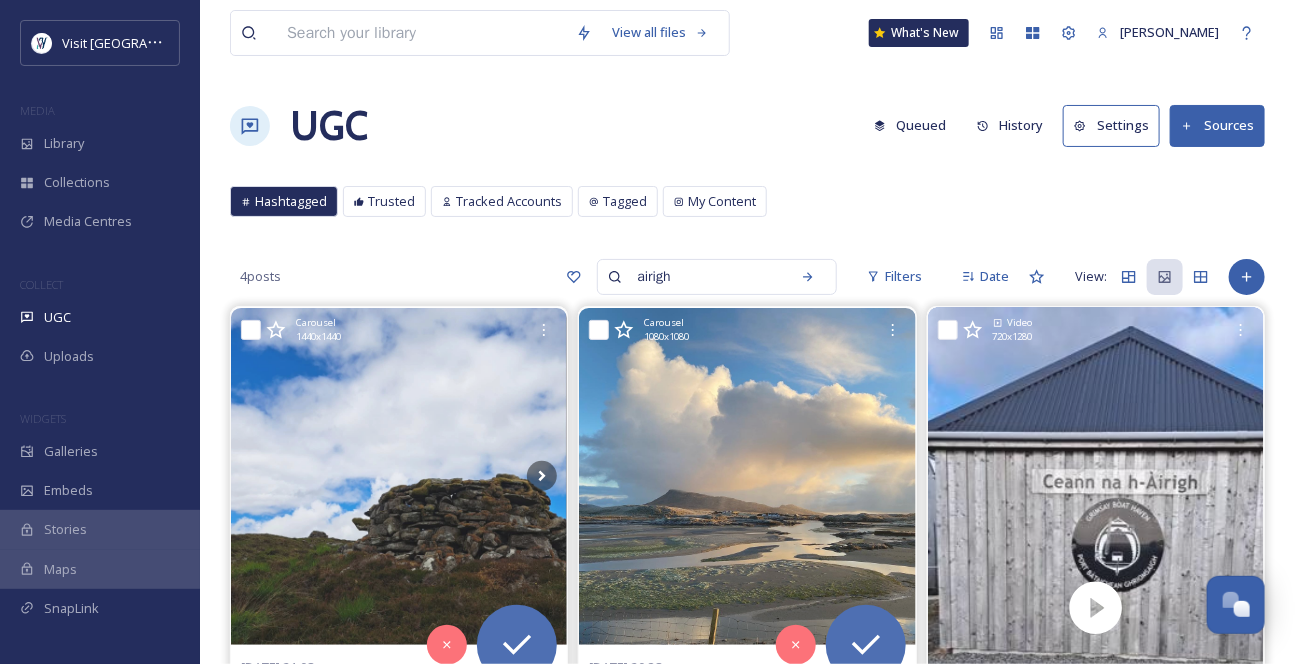 drag, startPoint x: 630, startPoint y: 314, endPoint x: 603, endPoint y: 305, distance: 28.460499 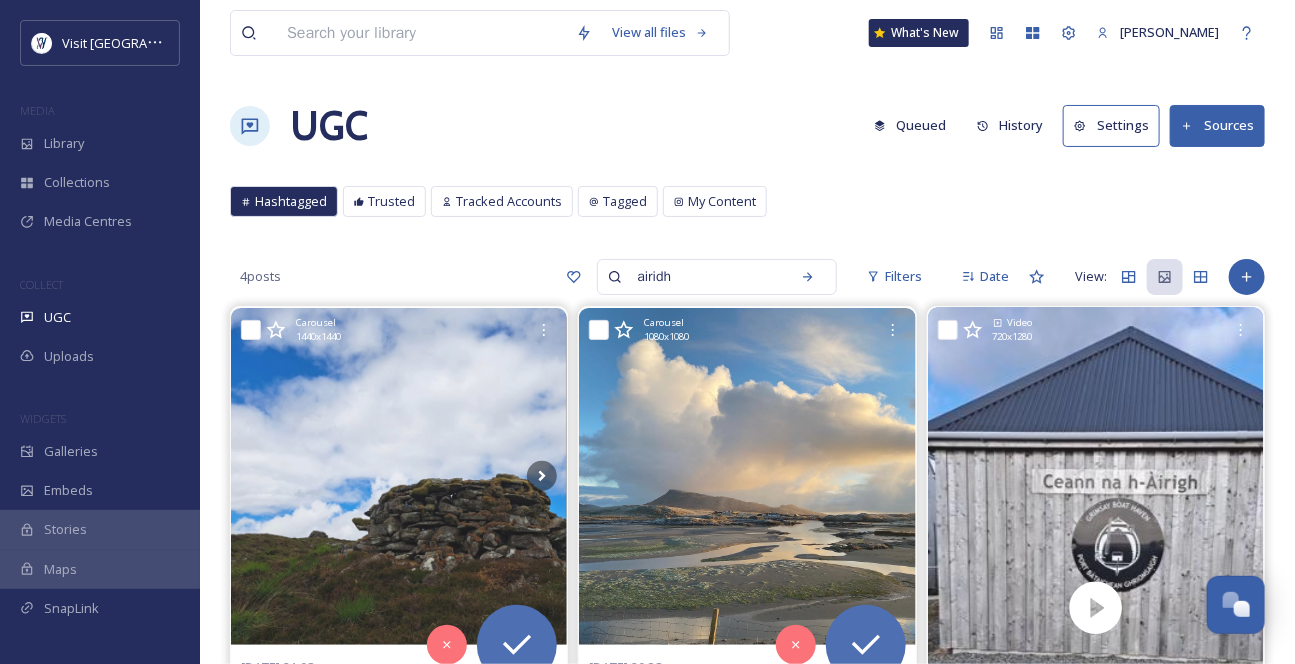 type on "airidh" 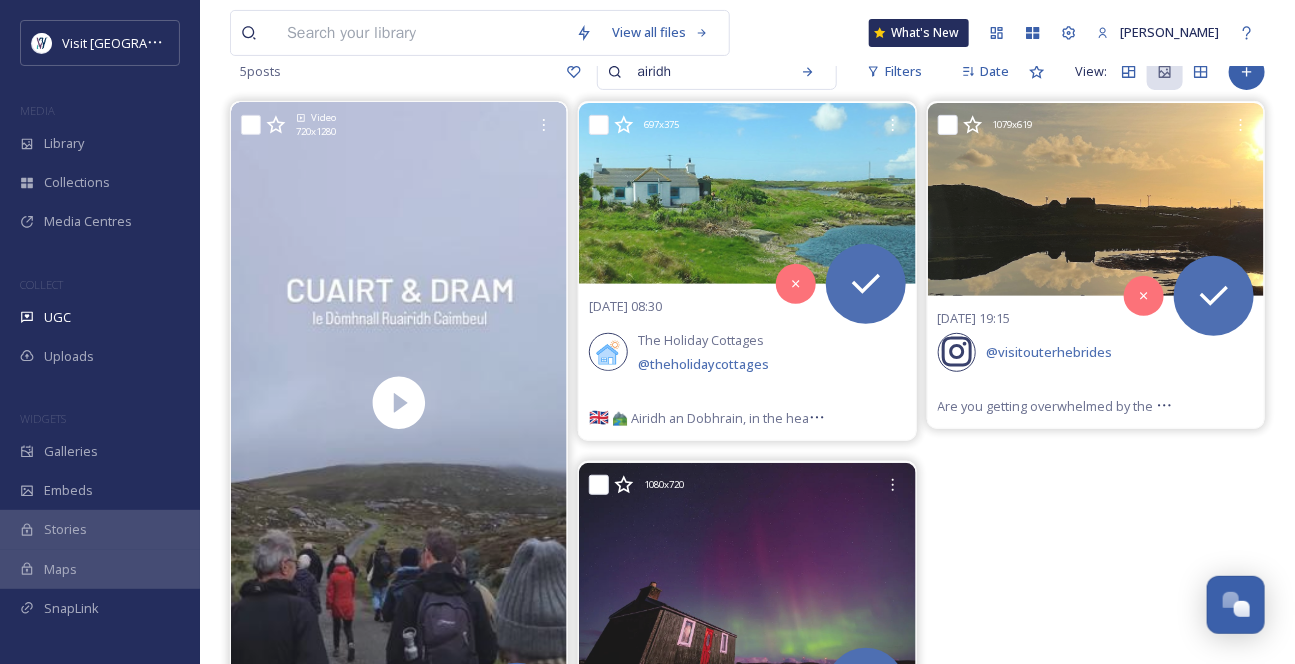 scroll, scrollTop: 0, scrollLeft: 0, axis: both 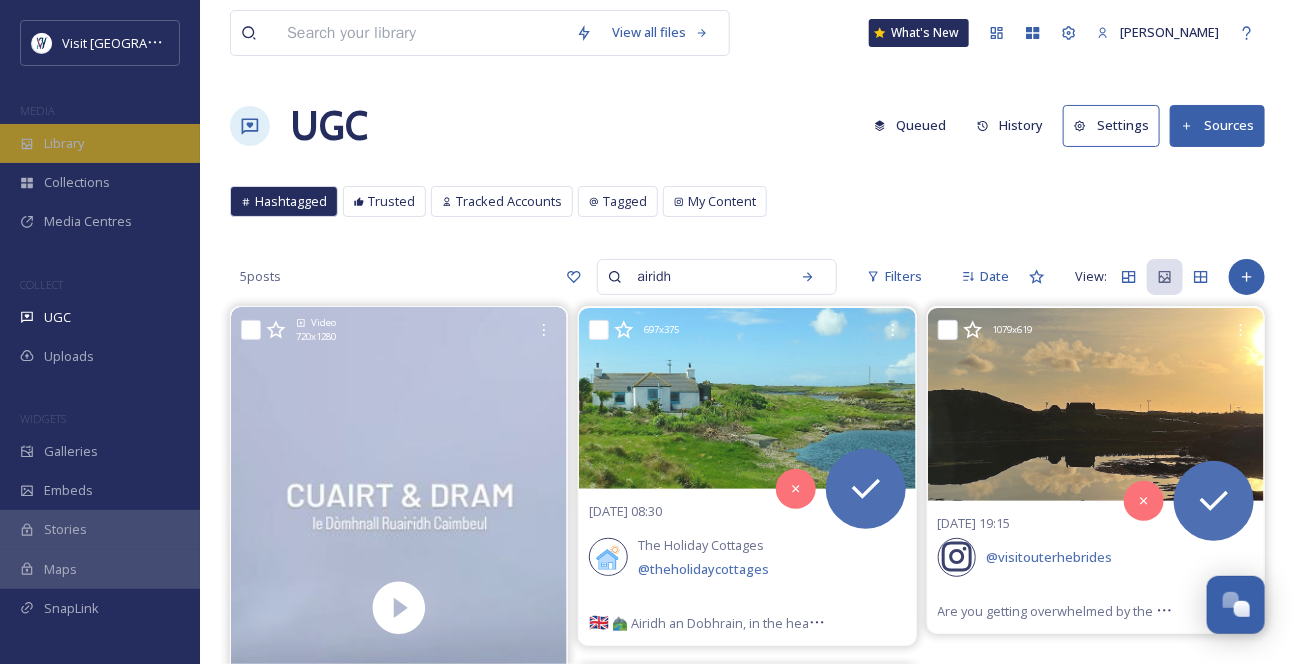 click on "Library" at bounding box center [100, 143] 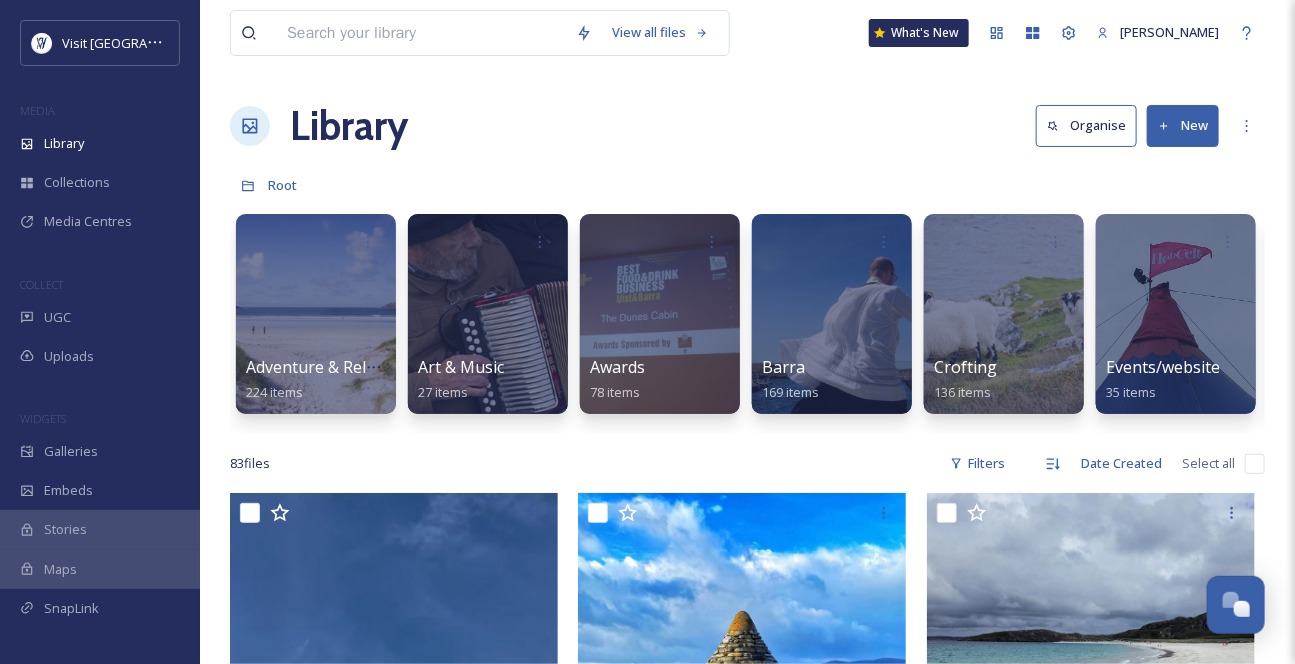 click at bounding box center [421, 33] 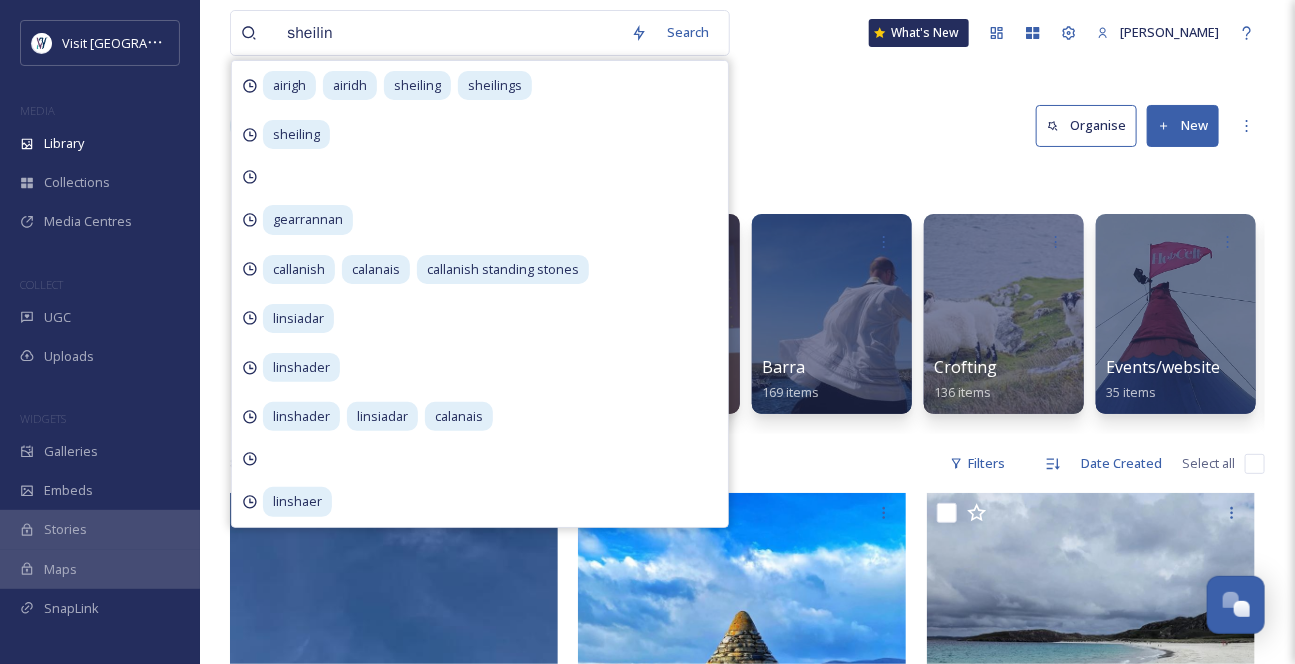 type on "sheiling" 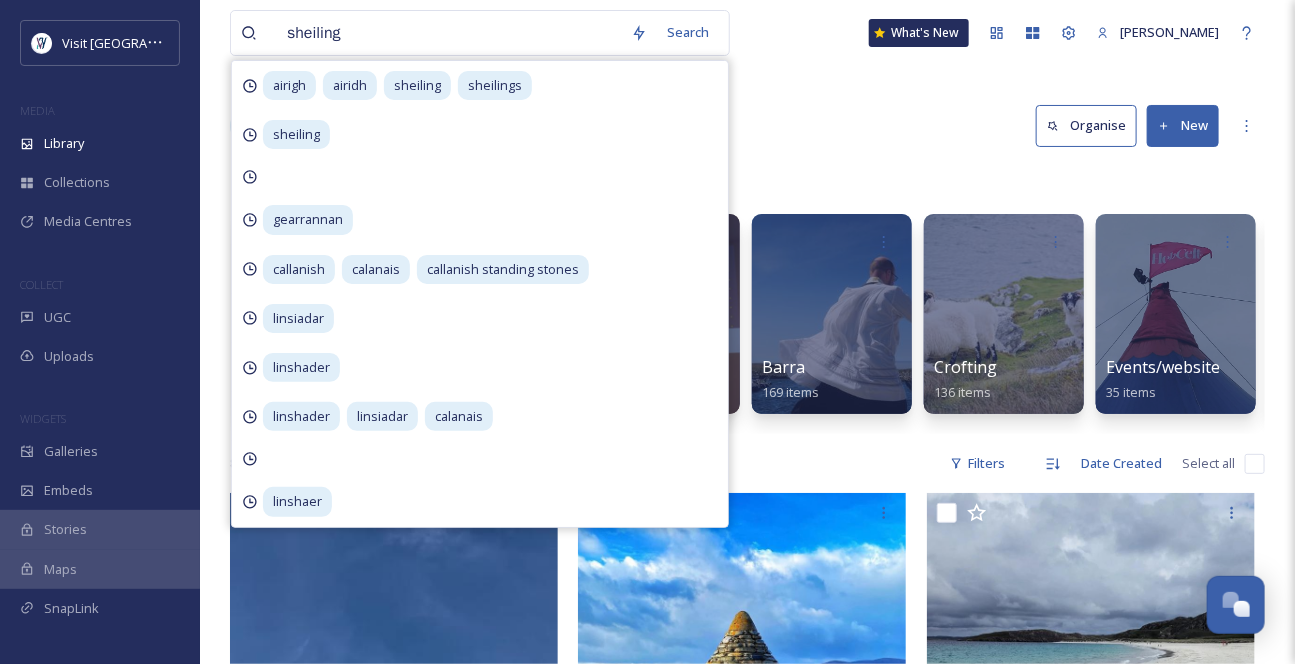 type 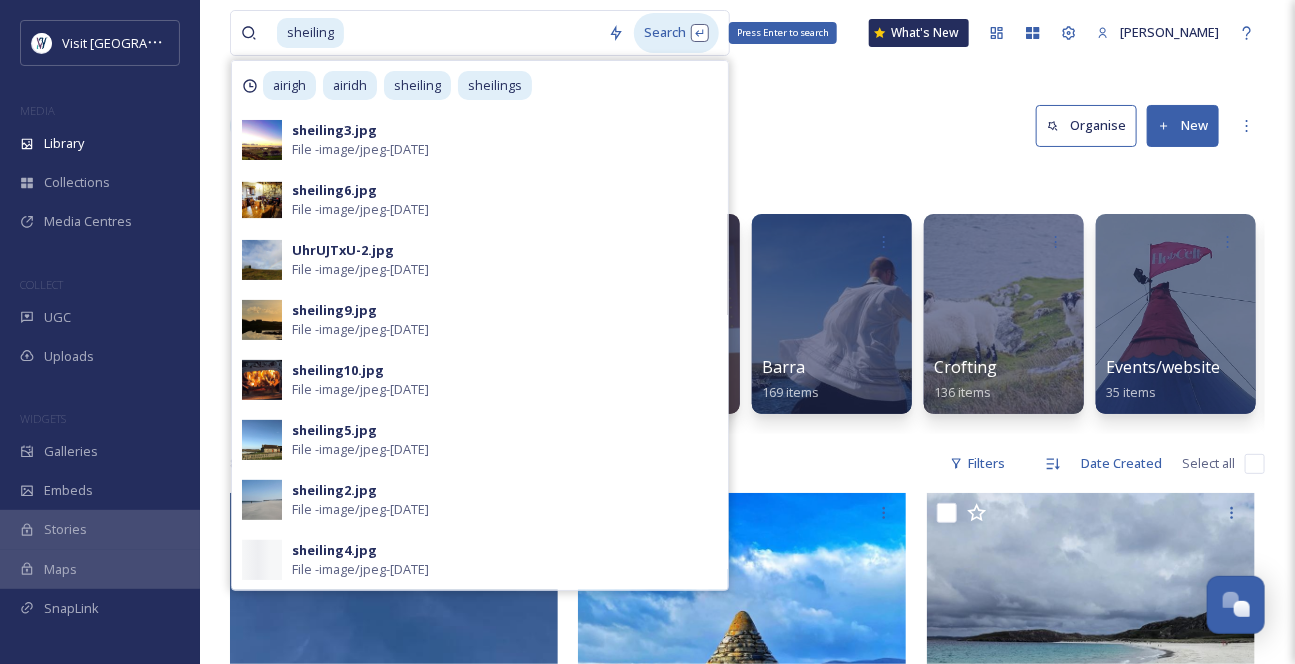 click on "Search Press Enter to search" at bounding box center (676, 32) 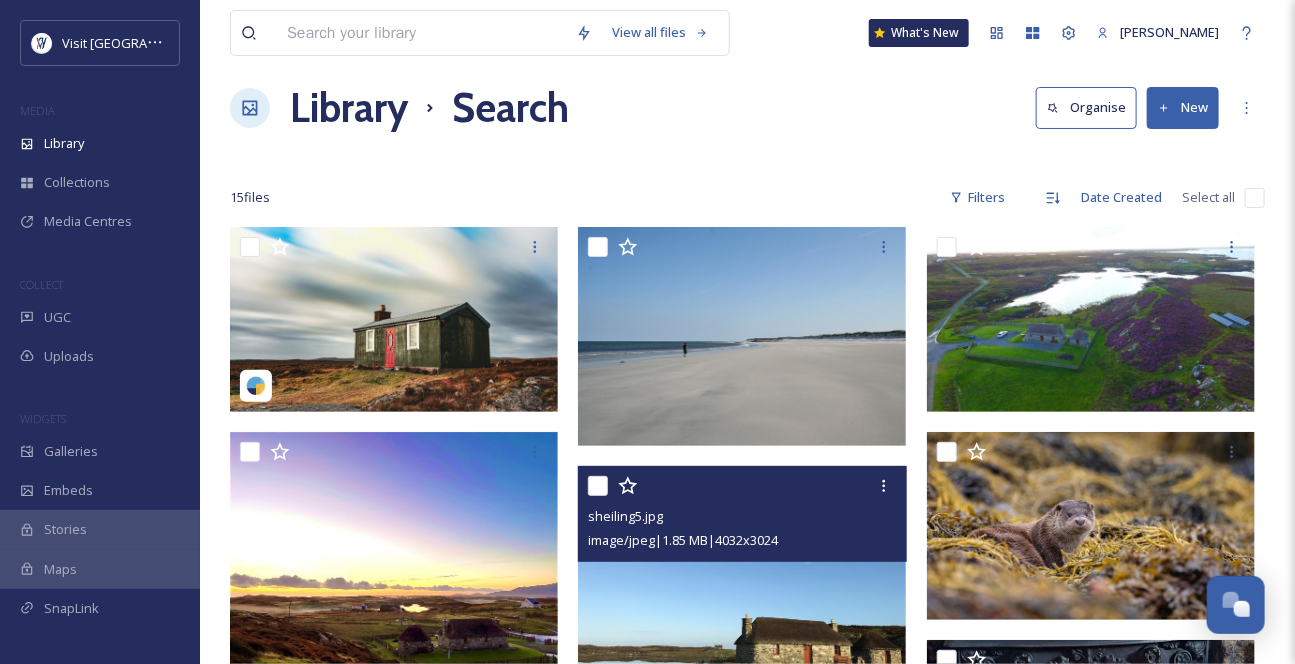 scroll, scrollTop: 0, scrollLeft: 0, axis: both 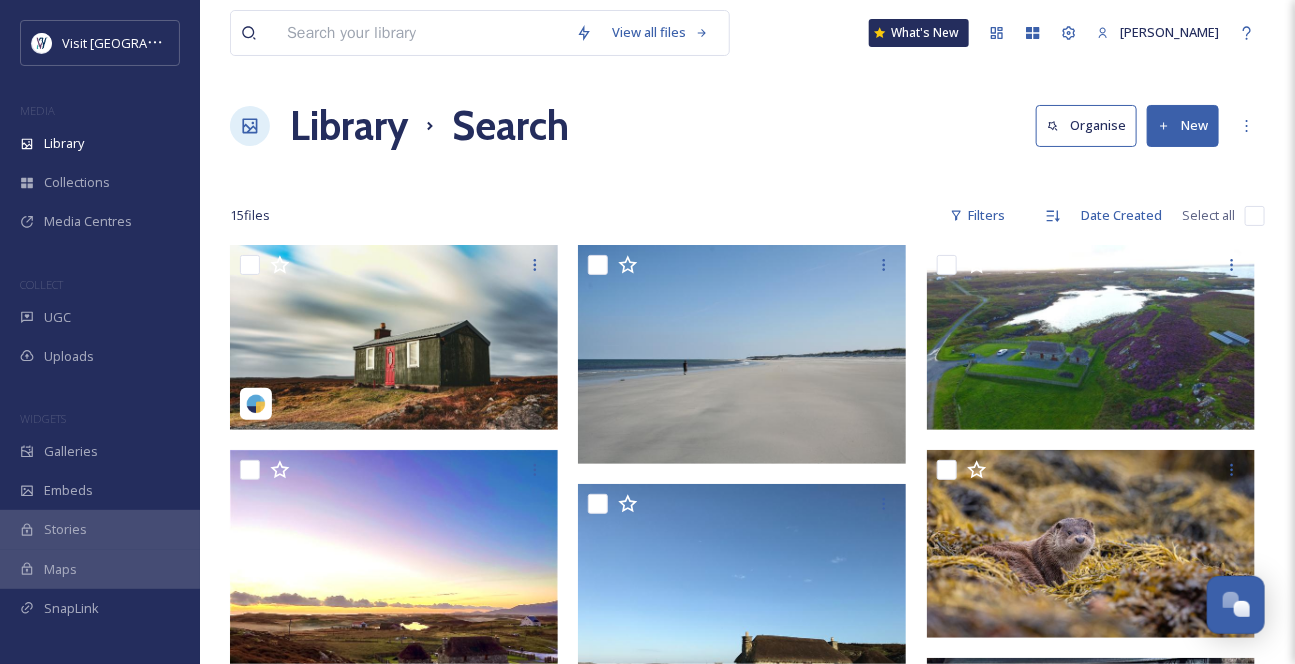 click at bounding box center (421, 33) 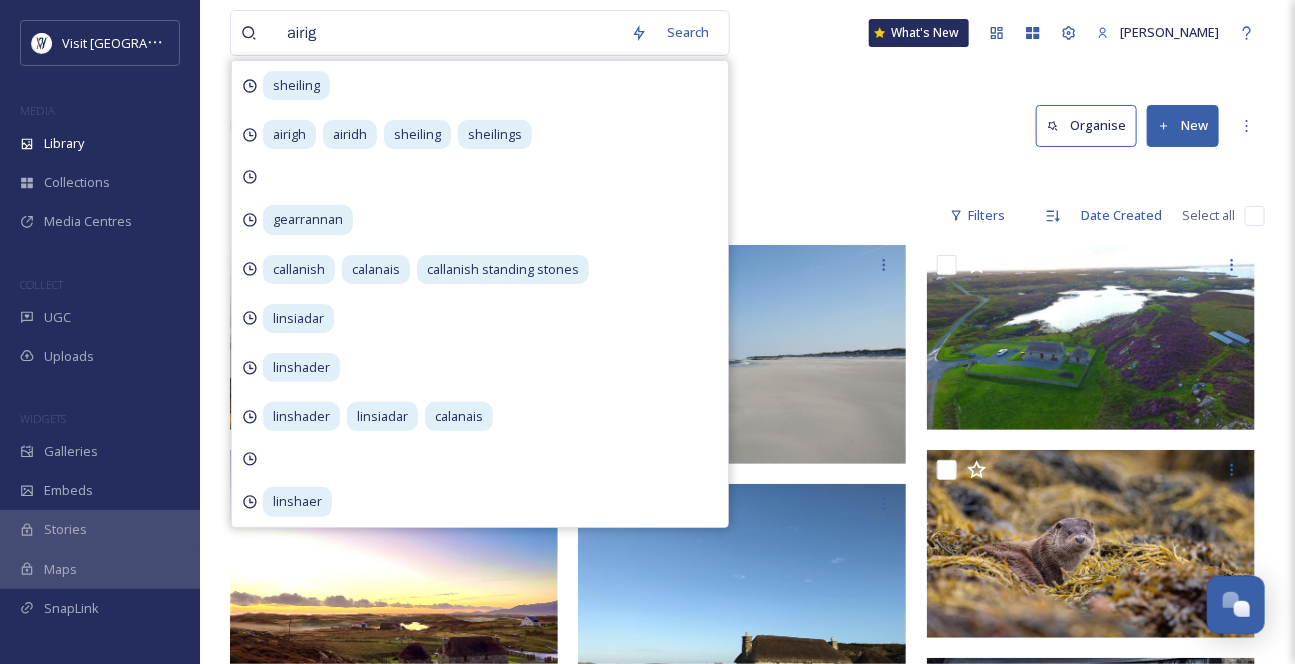 type on "airigh" 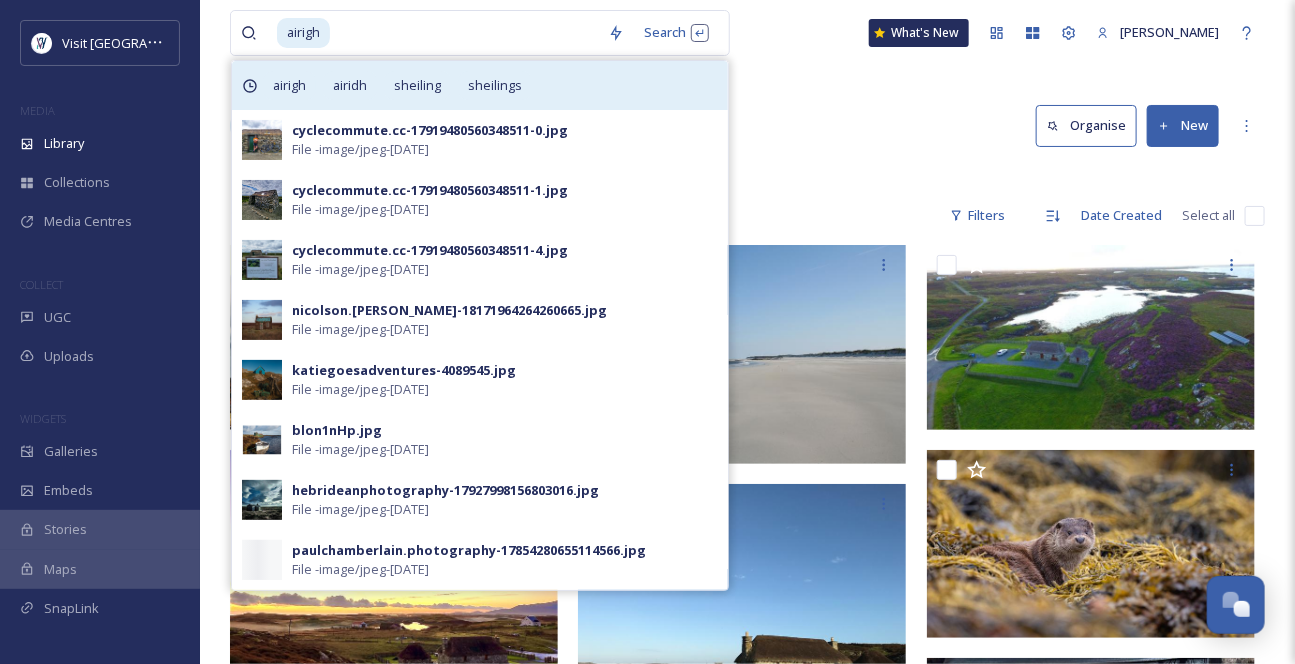 click on "airigh  airidh sheiling  sheilings" at bounding box center (480, 85) 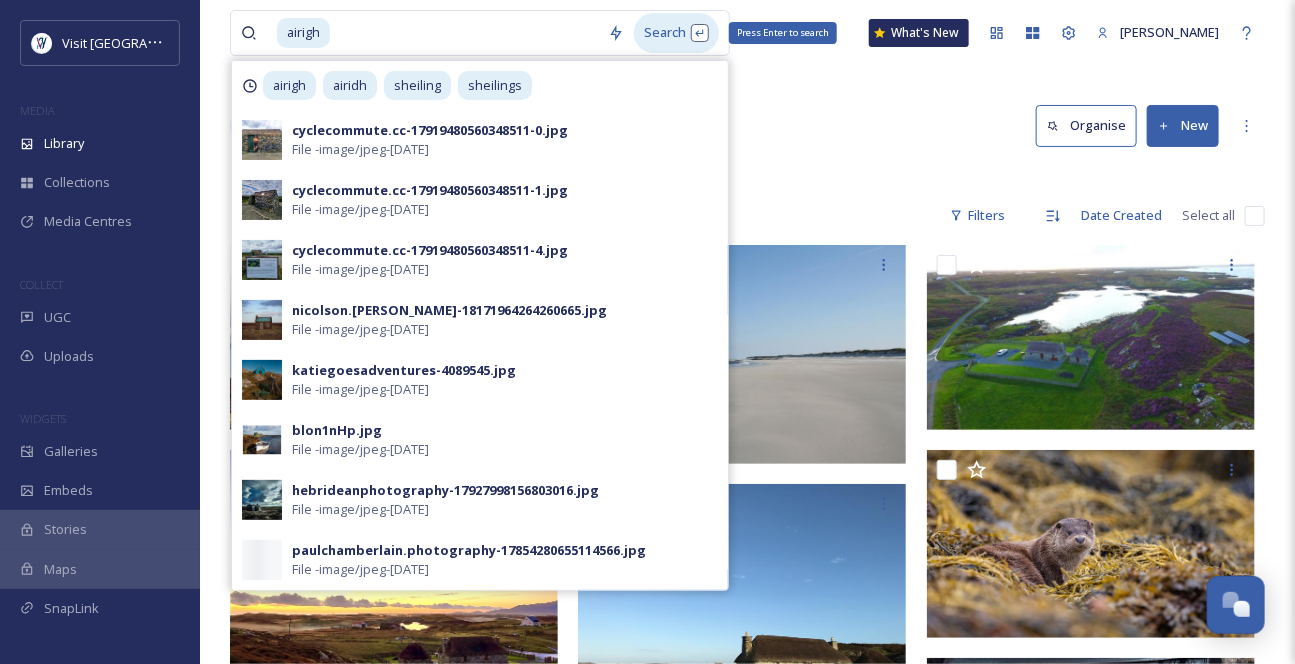 click on "Search Press Enter to search" at bounding box center (676, 32) 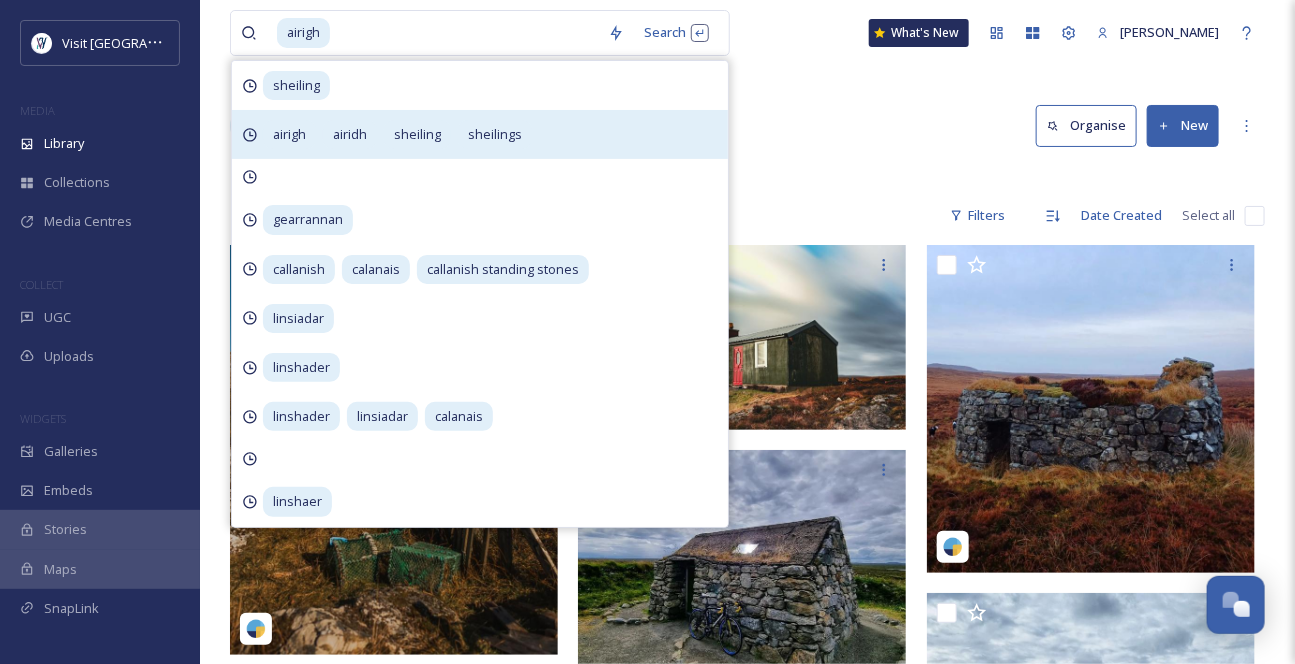 click on "airigh  airidh sheiling  sheilings" at bounding box center [480, 134] 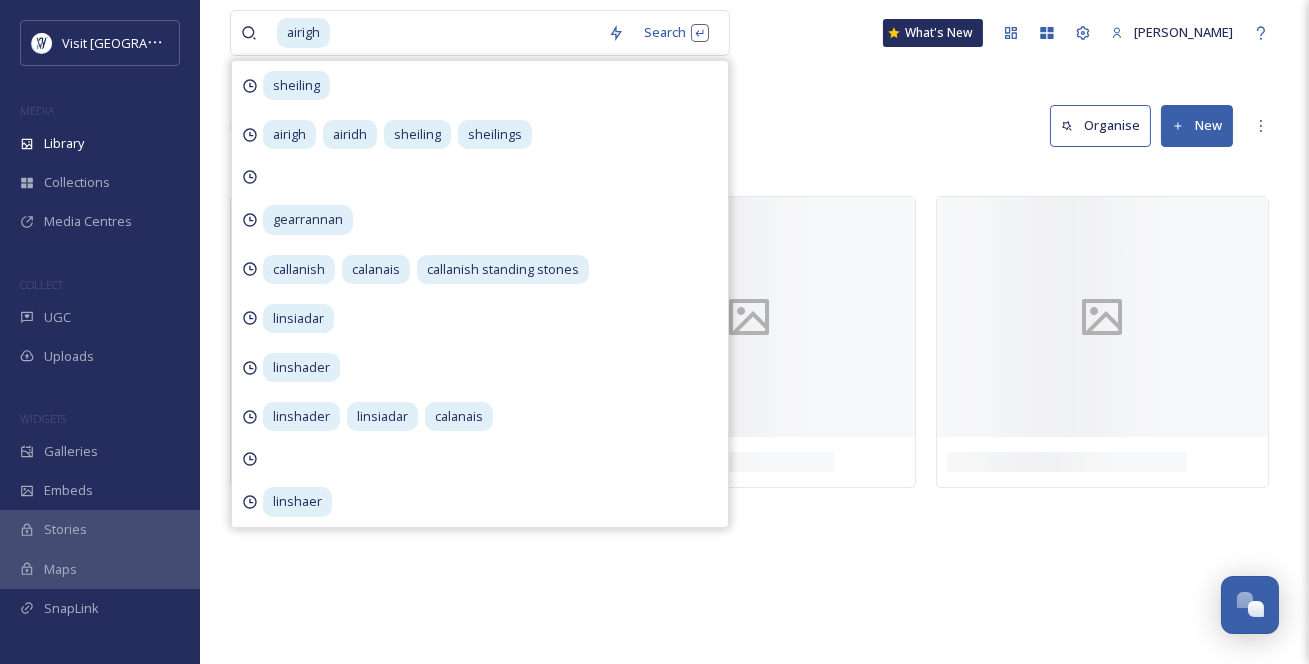 click on "Library Search Organise New" at bounding box center (754, 126) 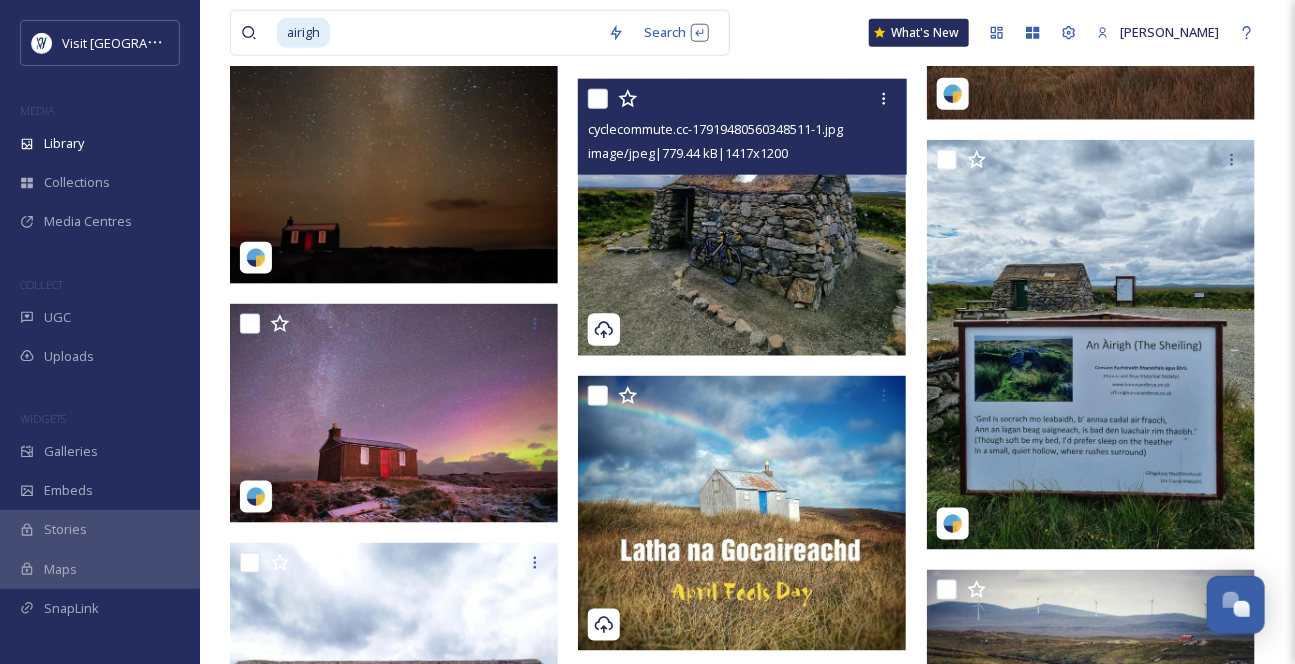 scroll, scrollTop: 818, scrollLeft: 0, axis: vertical 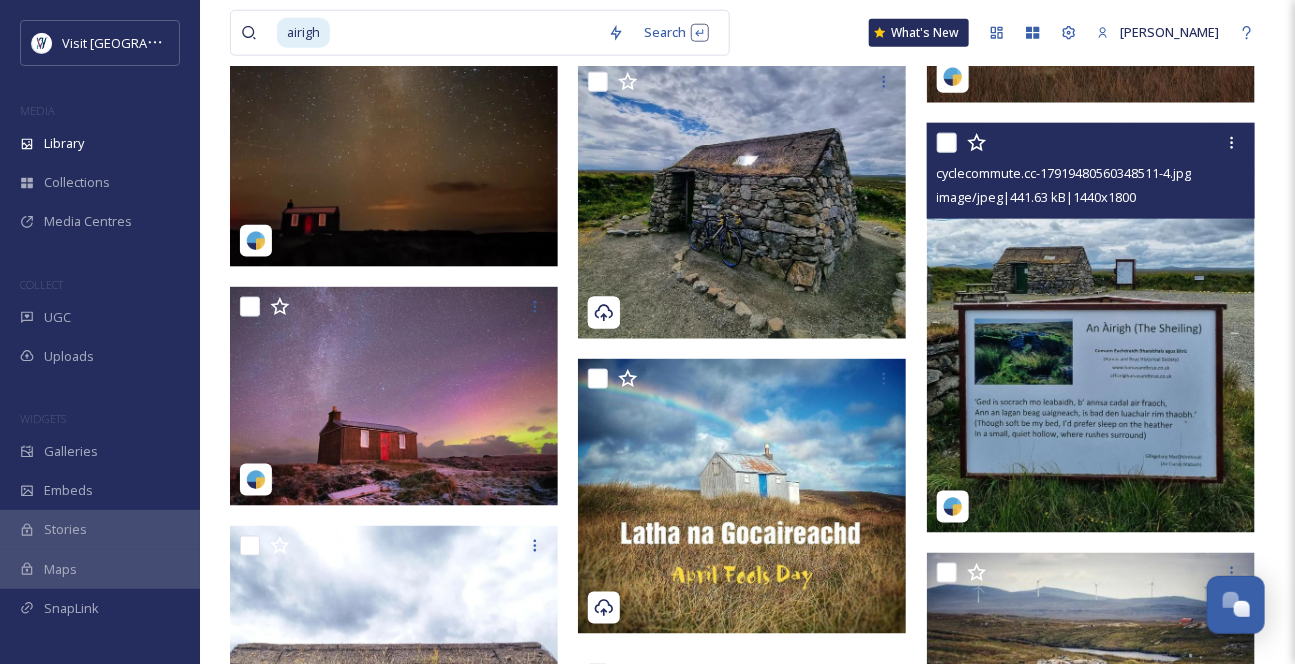 click at bounding box center [1091, 328] 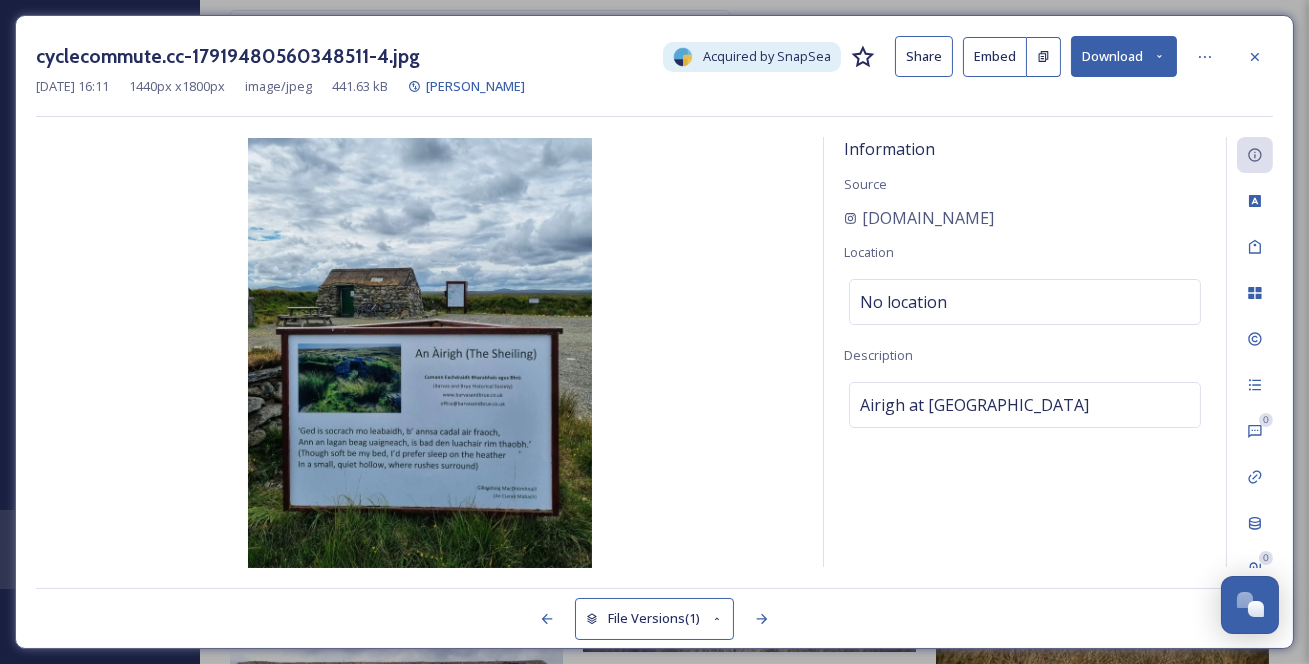 click 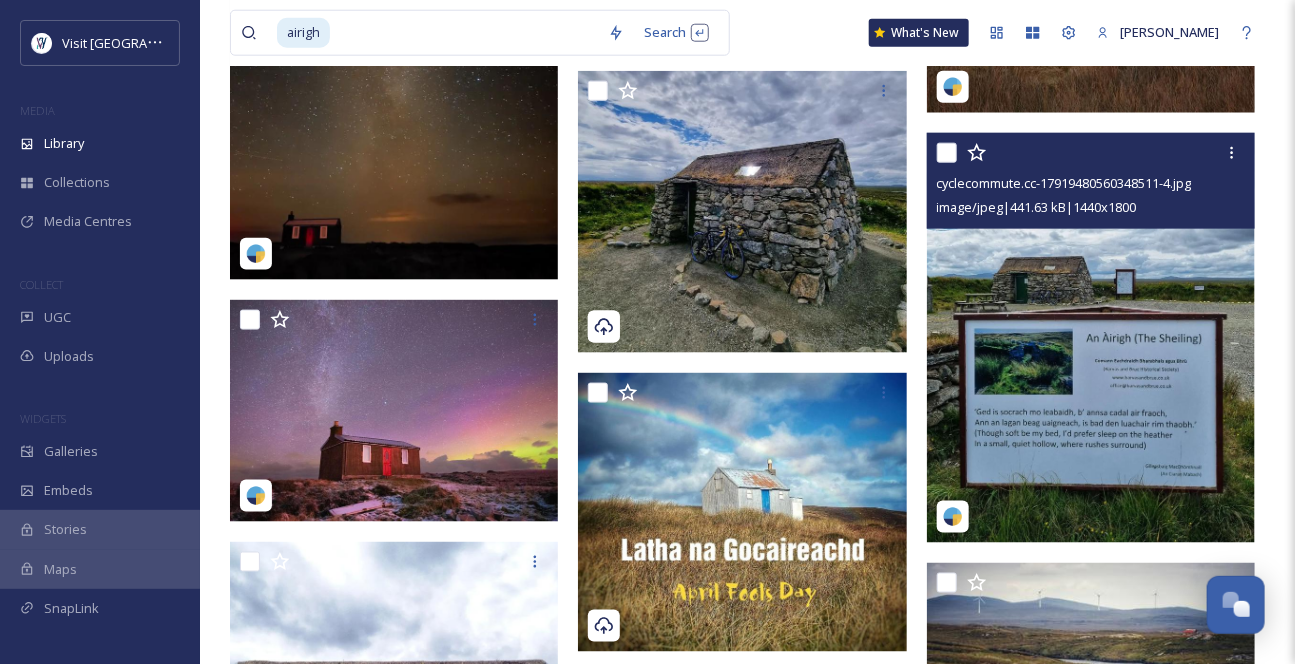 drag, startPoint x: 418, startPoint y: 42, endPoint x: 181, endPoint y: 29, distance: 237.35628 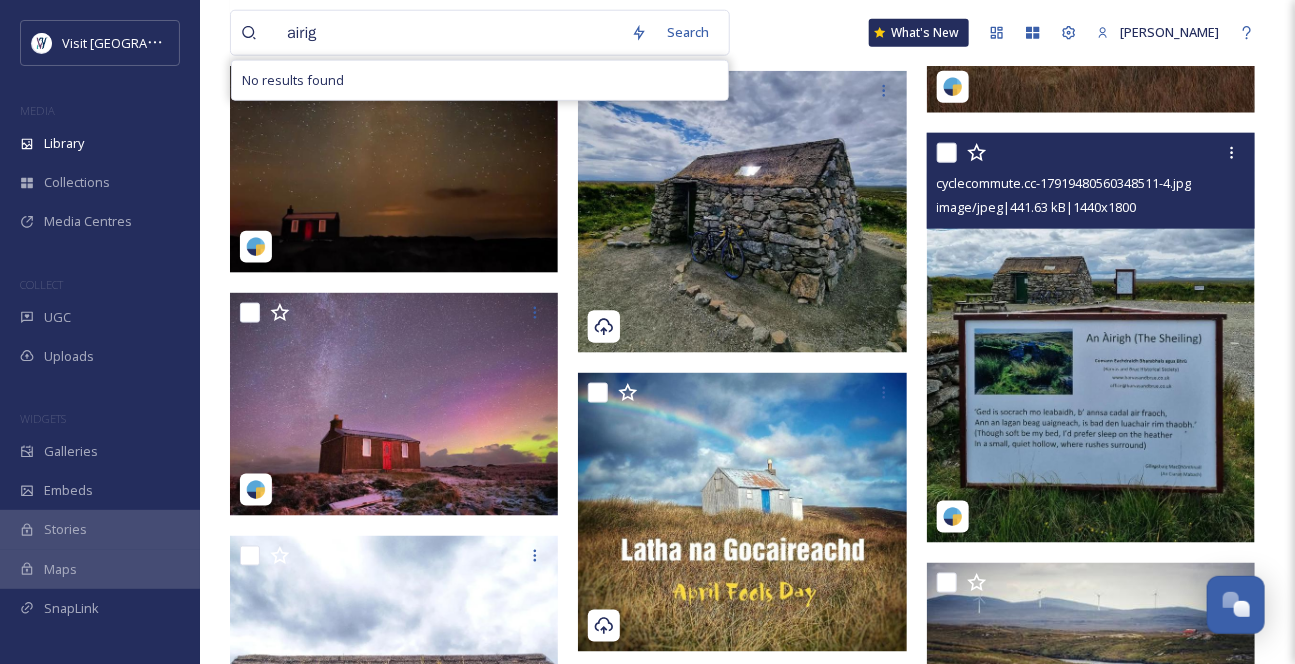 drag, startPoint x: 411, startPoint y: 45, endPoint x: 270, endPoint y: 40, distance: 141.08862 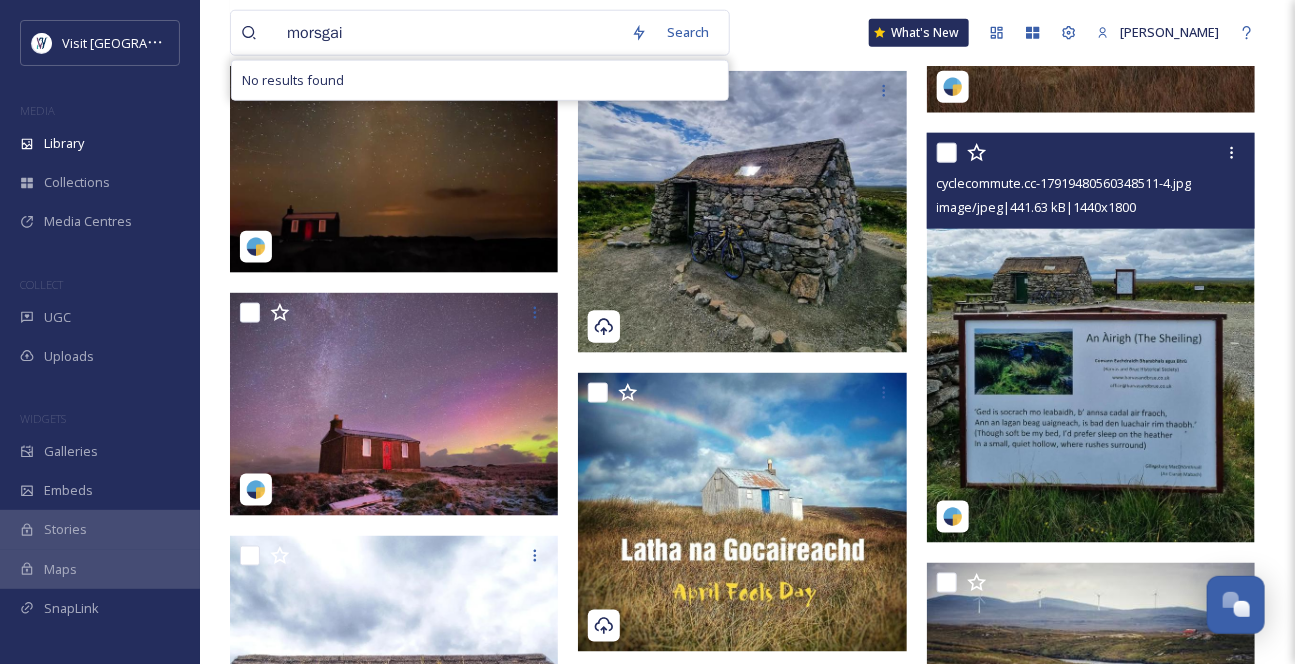 type on "morsgail" 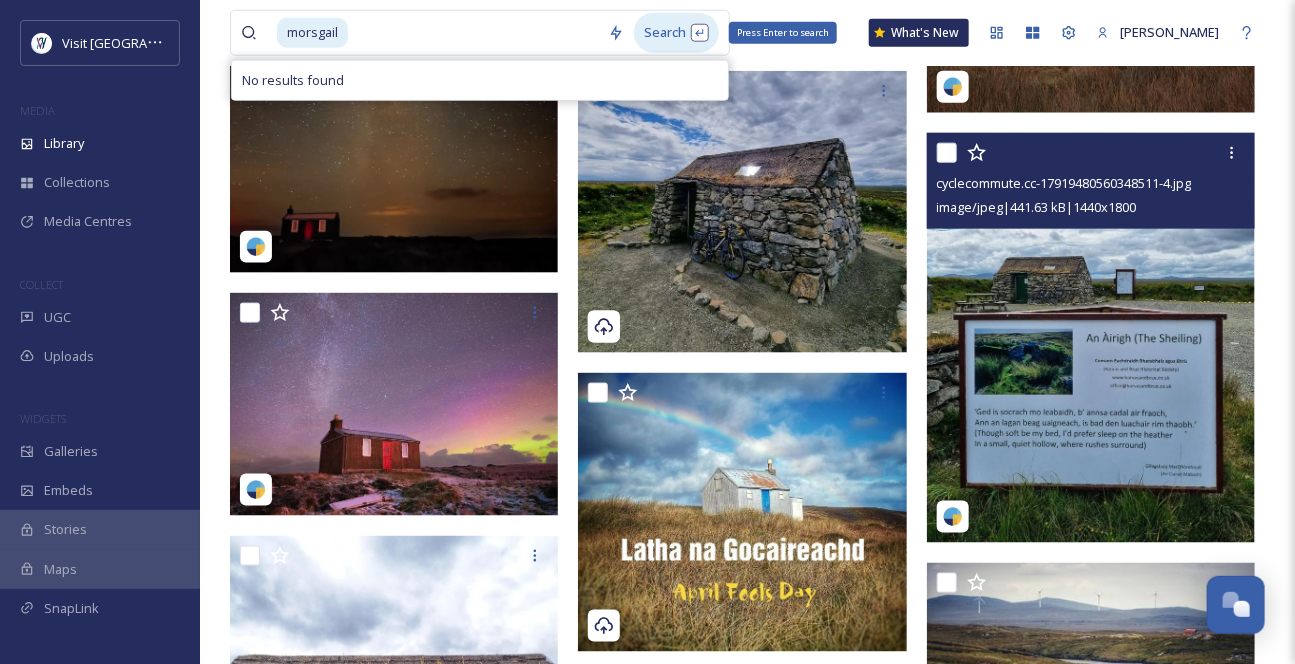 type 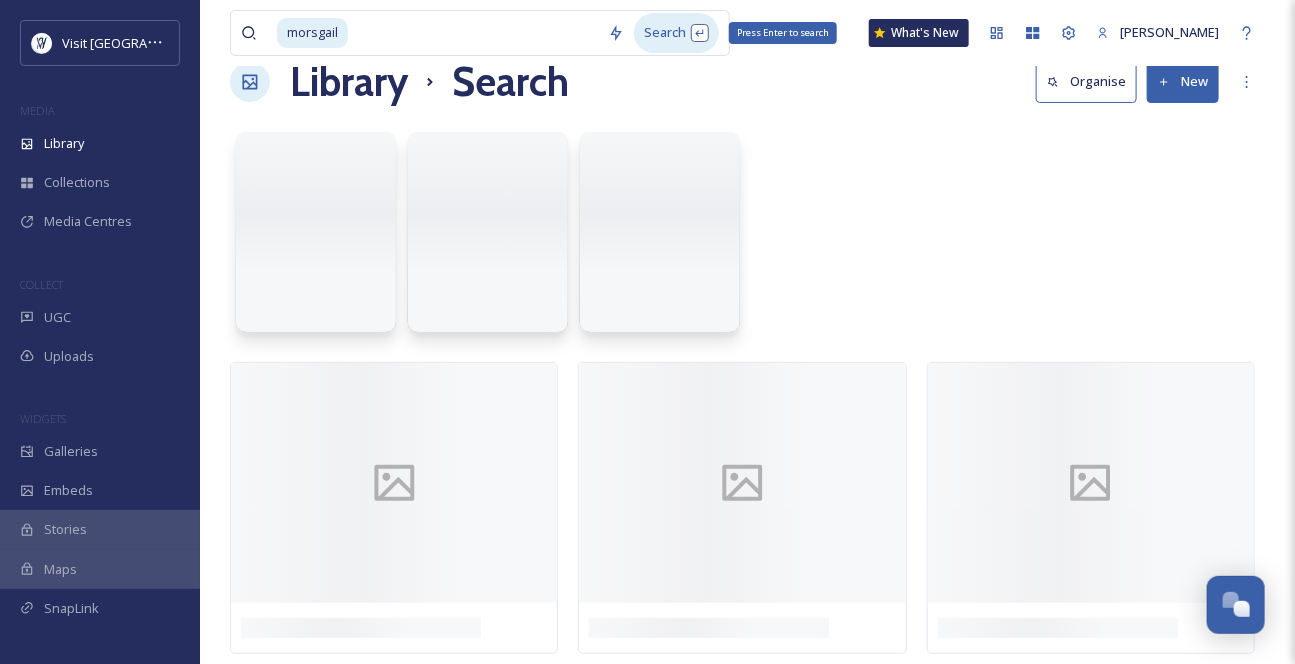 scroll, scrollTop: 0, scrollLeft: 0, axis: both 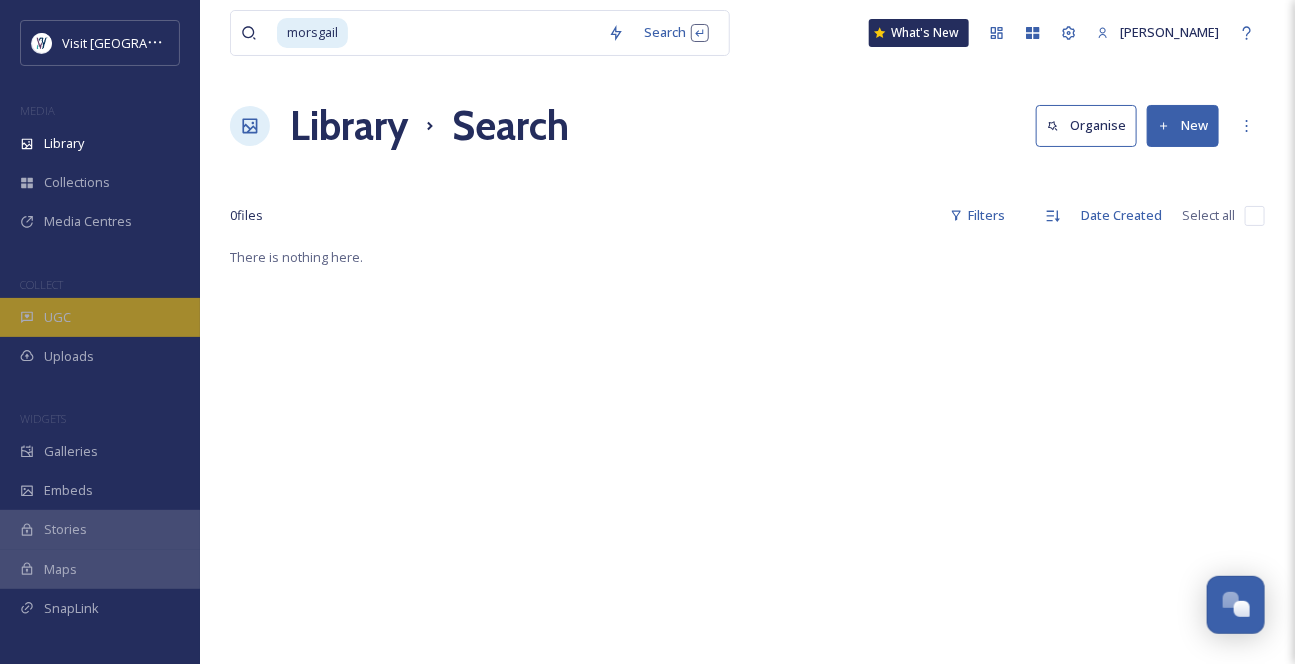 click on "UGC" at bounding box center [100, 317] 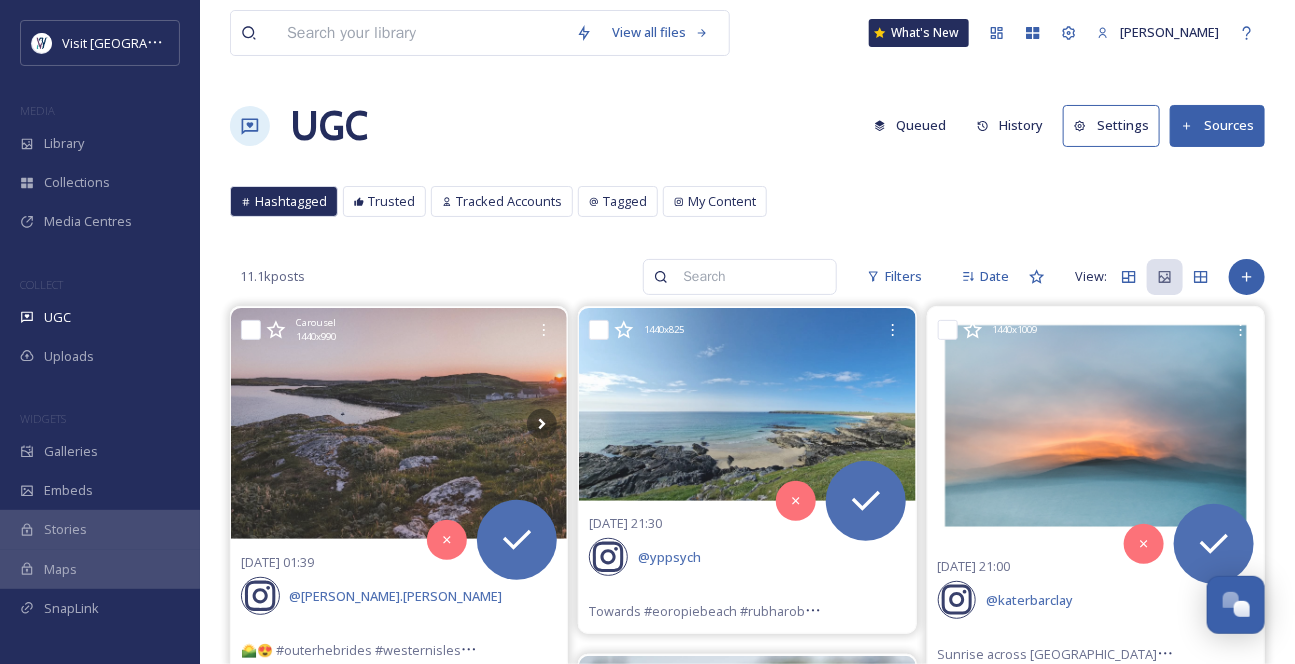 click at bounding box center [749, 277] 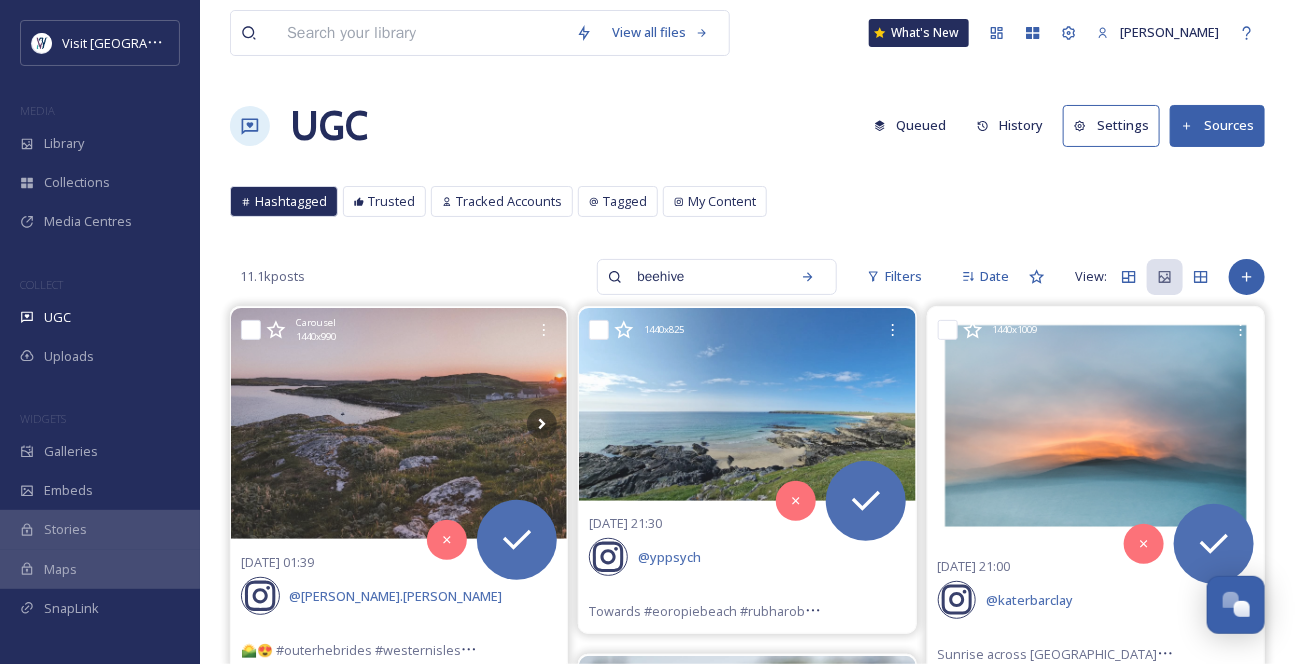 type on "beehive" 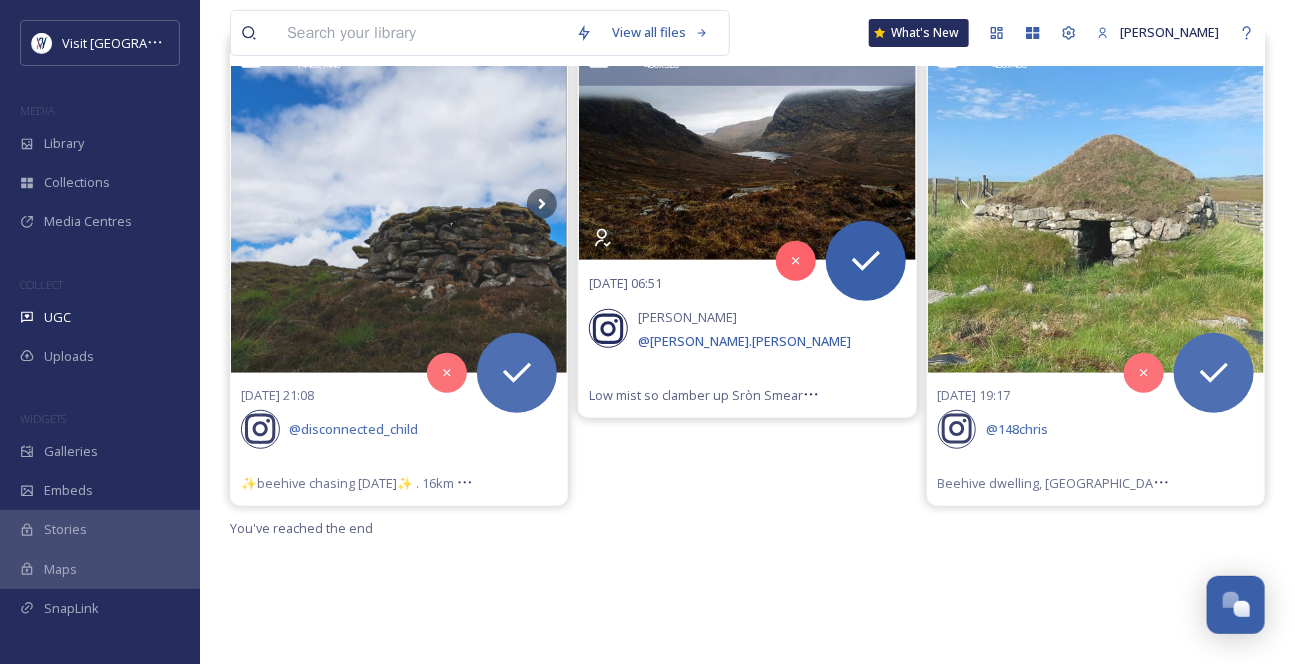scroll, scrollTop: 181, scrollLeft: 0, axis: vertical 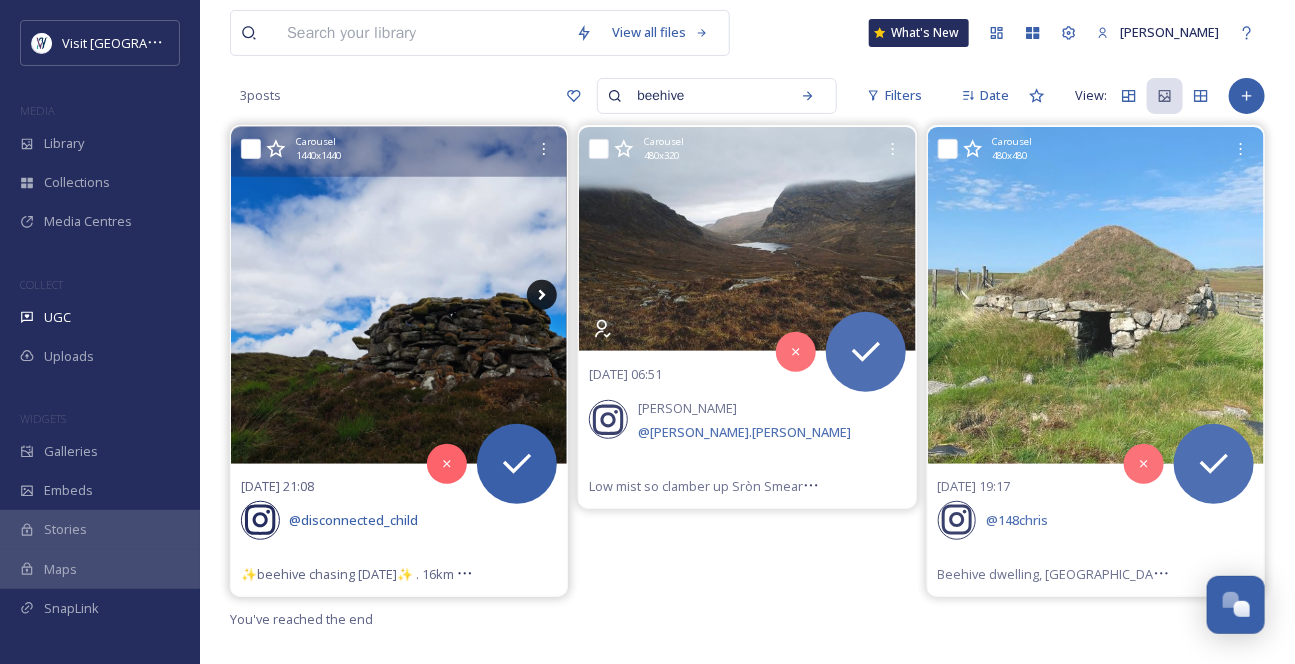 click 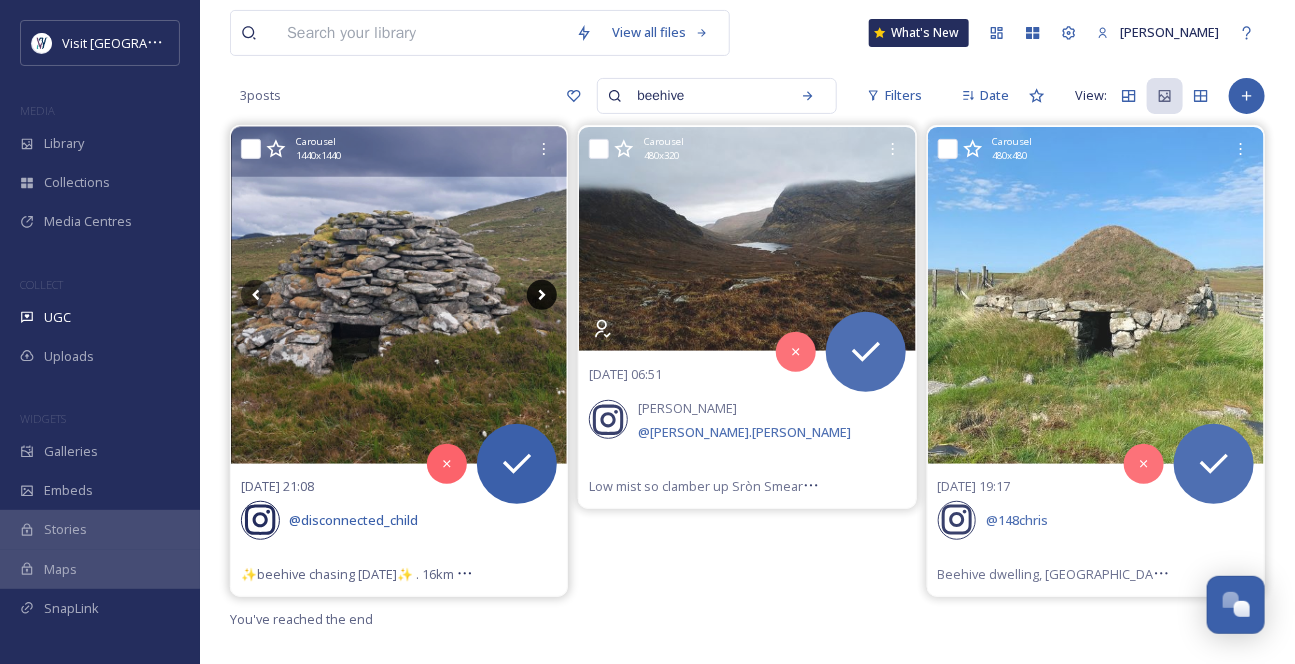 click 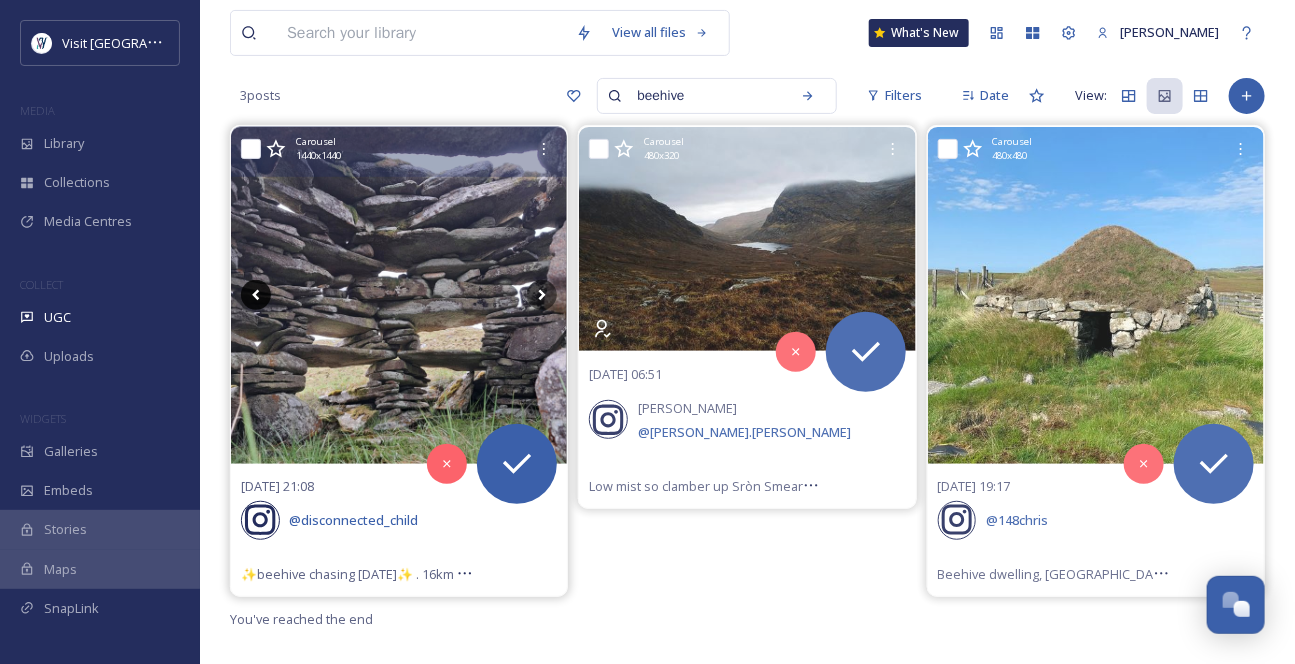 click 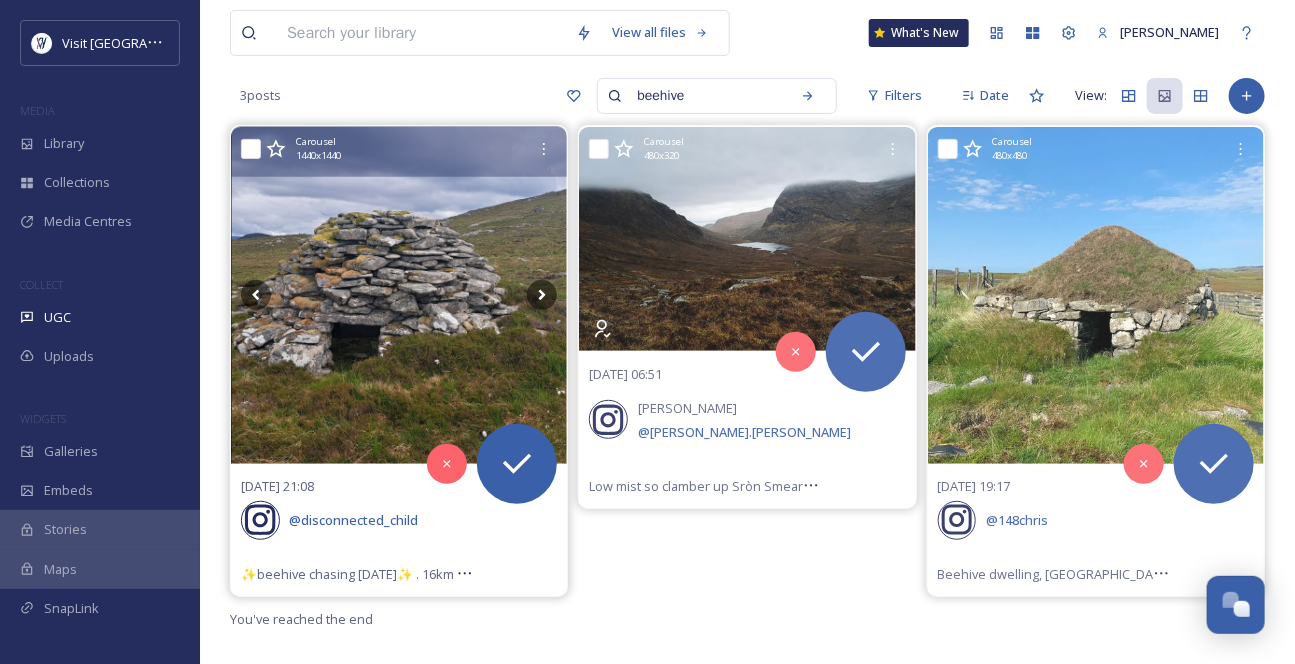 click at bounding box center [399, 295] 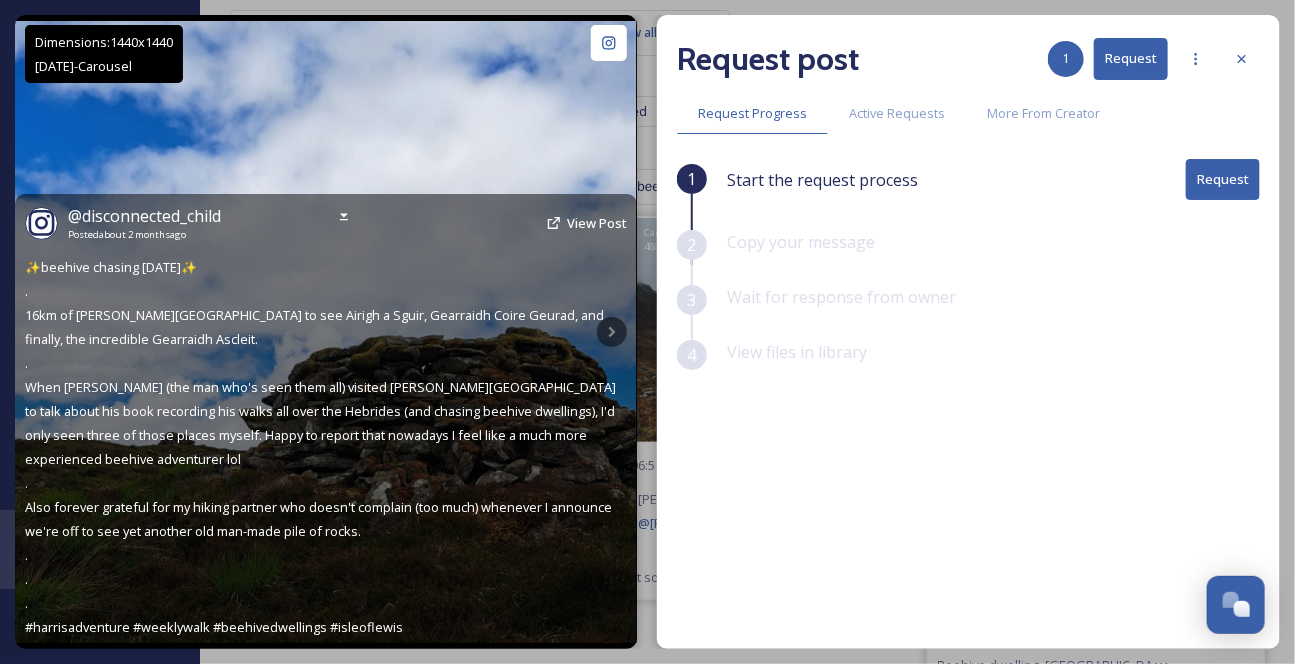 scroll, scrollTop: 181, scrollLeft: 0, axis: vertical 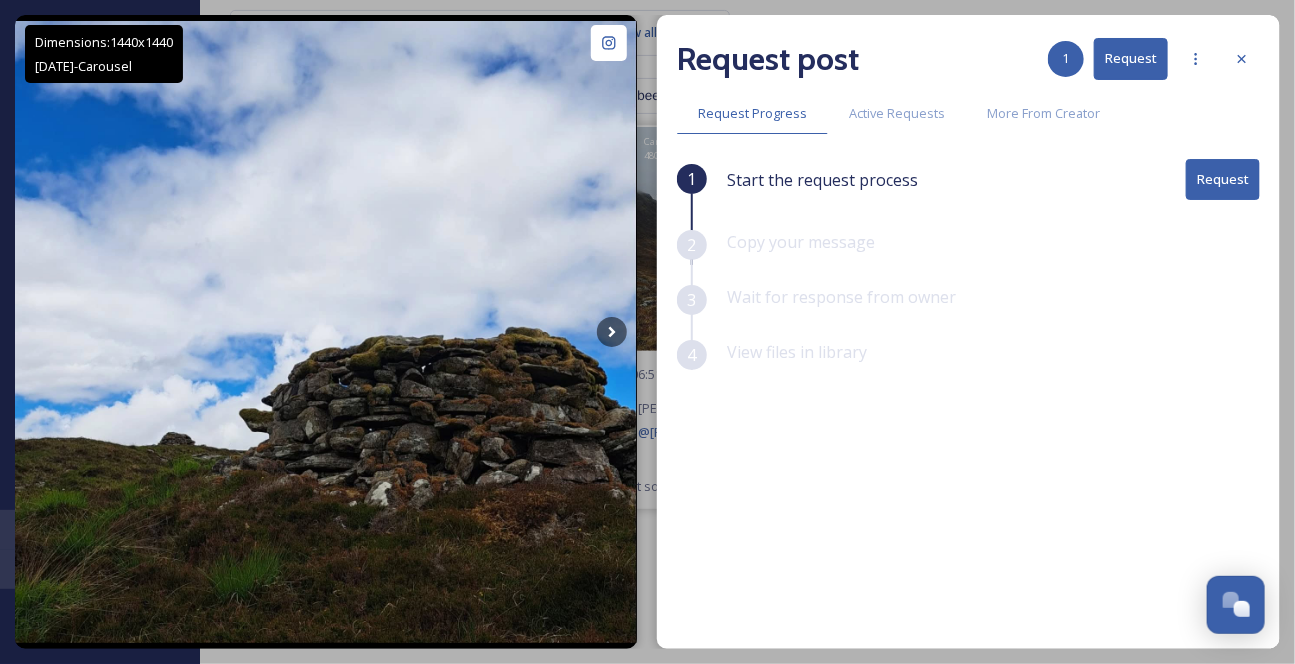 click 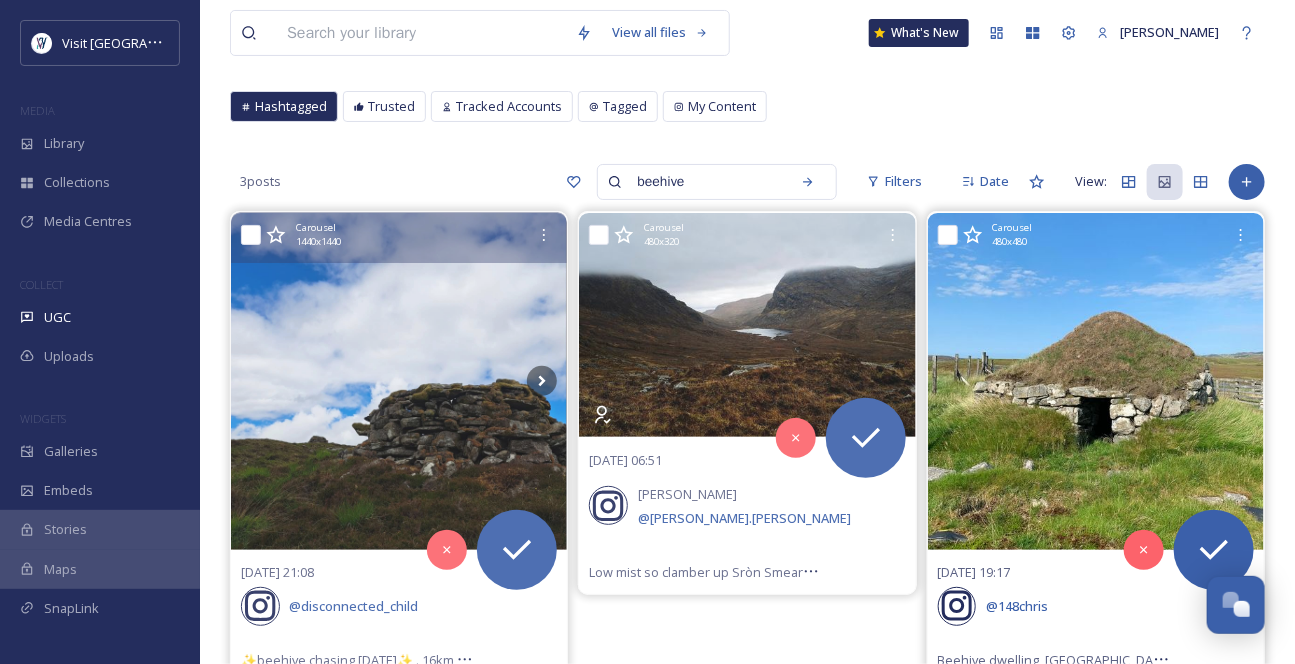 scroll, scrollTop: 181, scrollLeft: 0, axis: vertical 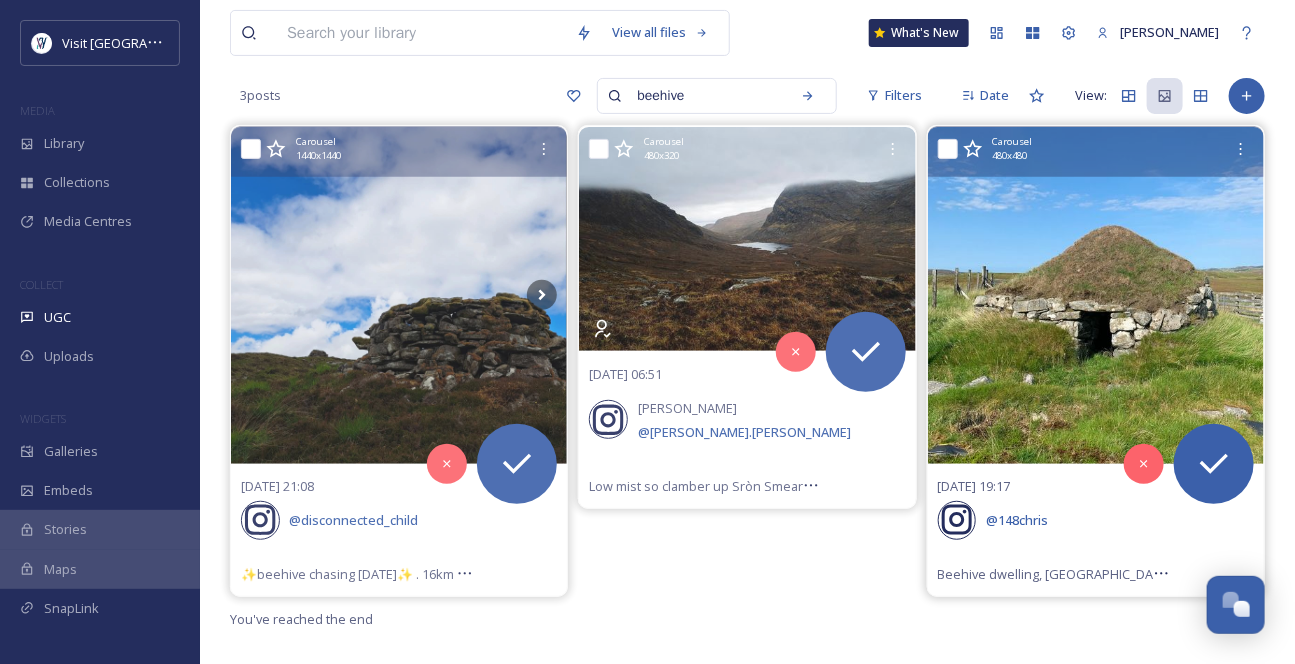 click at bounding box center (1096, 295) 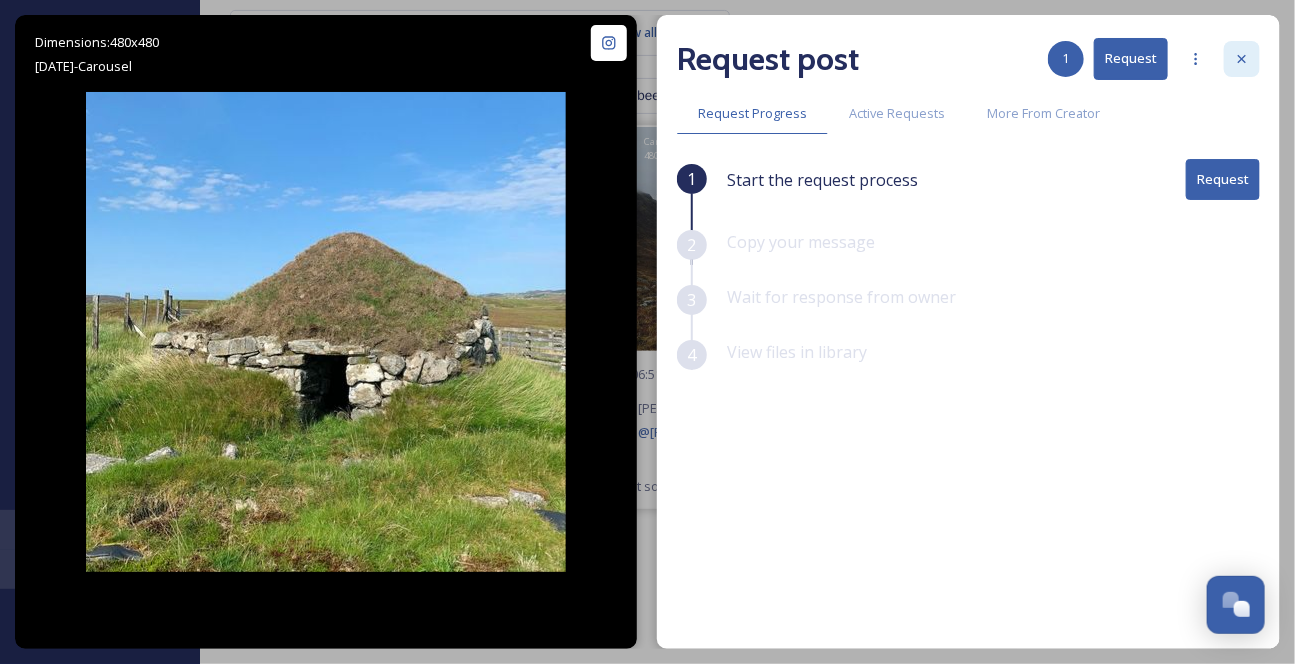 click at bounding box center [1242, 59] 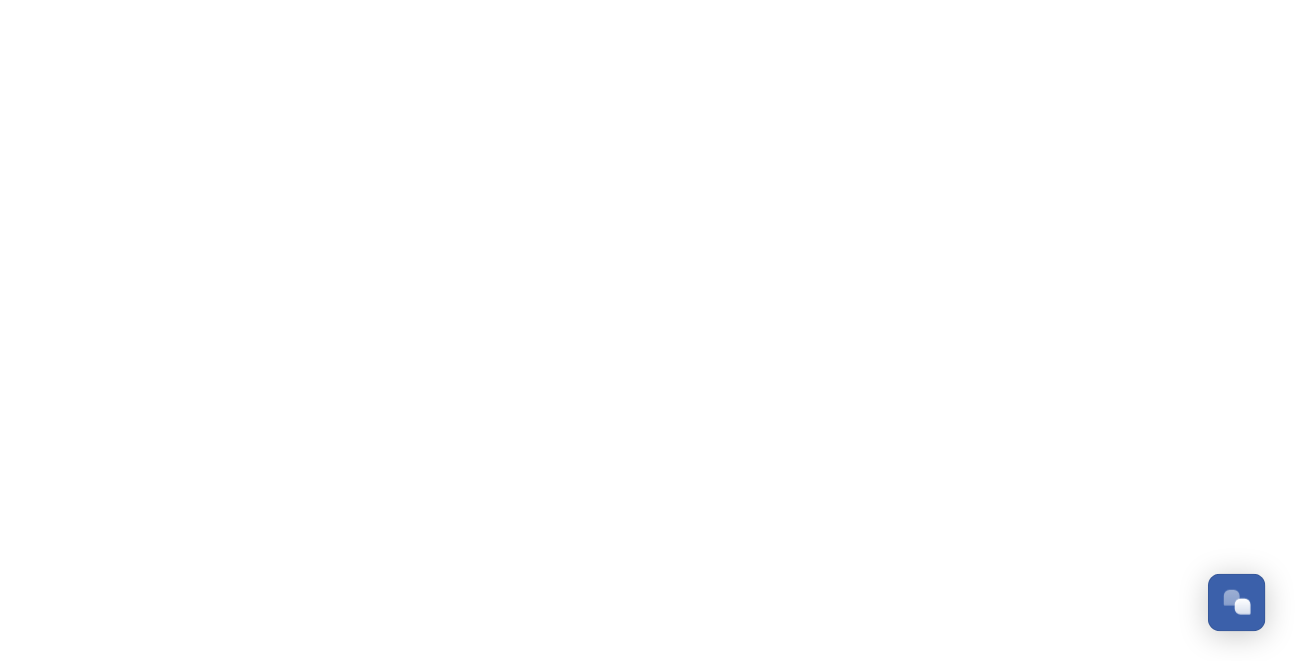 scroll, scrollTop: 0, scrollLeft: 0, axis: both 